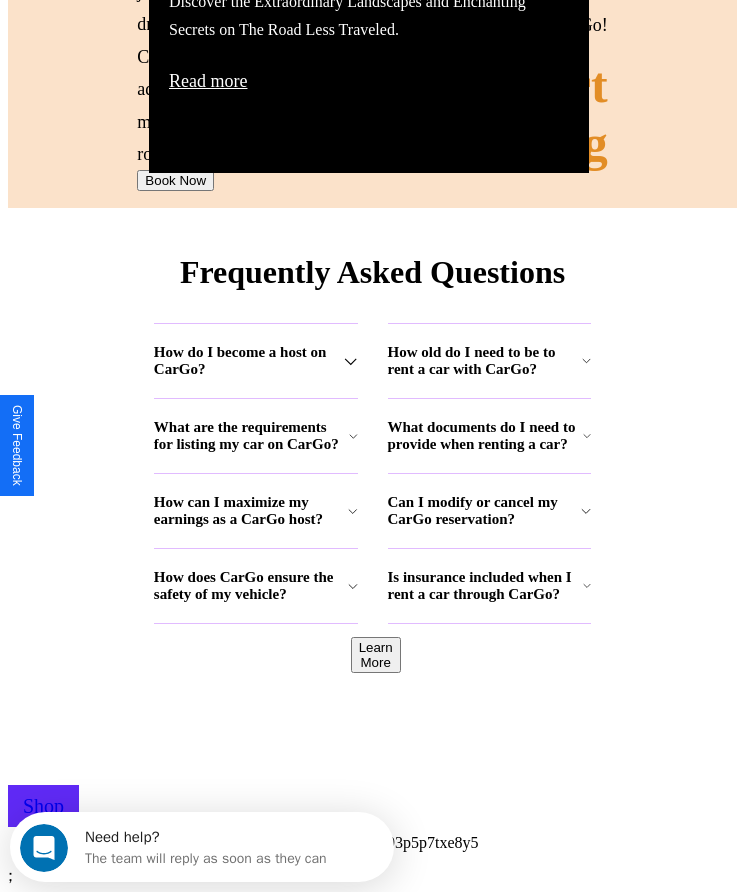 scroll, scrollTop: 2608, scrollLeft: 0, axis: vertical 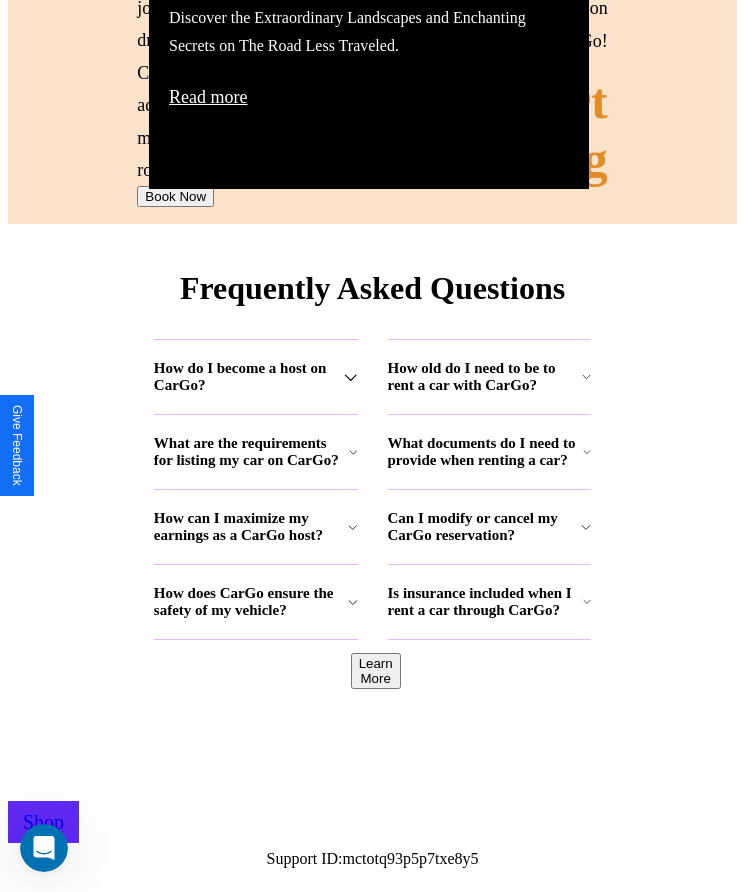 click on "Can I modify or cancel my CarGo reservation?" at bounding box center (249, 377) 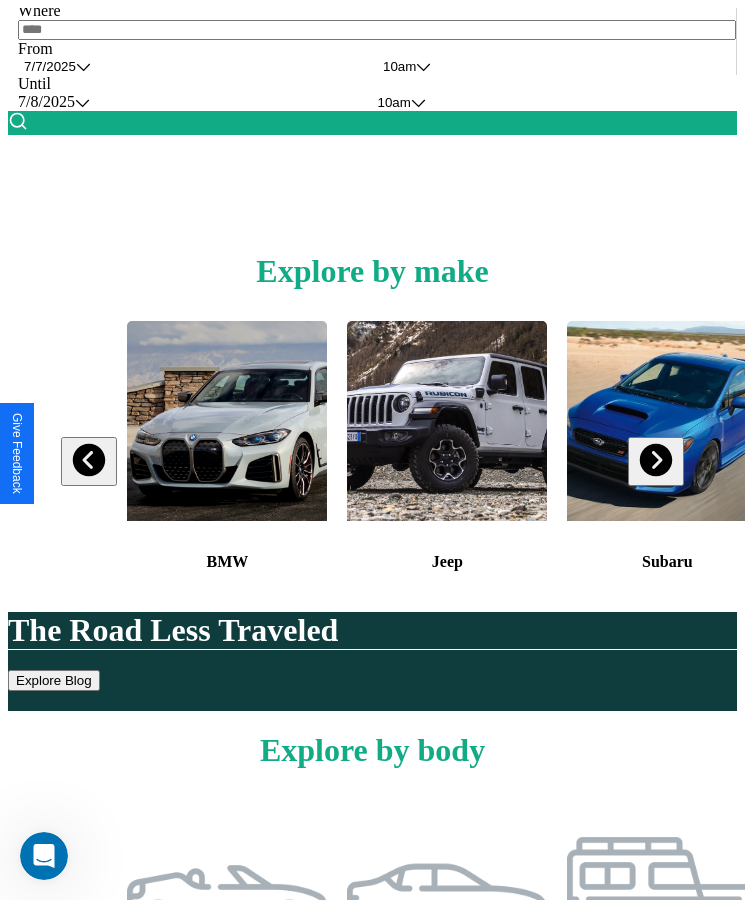 scroll, scrollTop: 0, scrollLeft: 0, axis: both 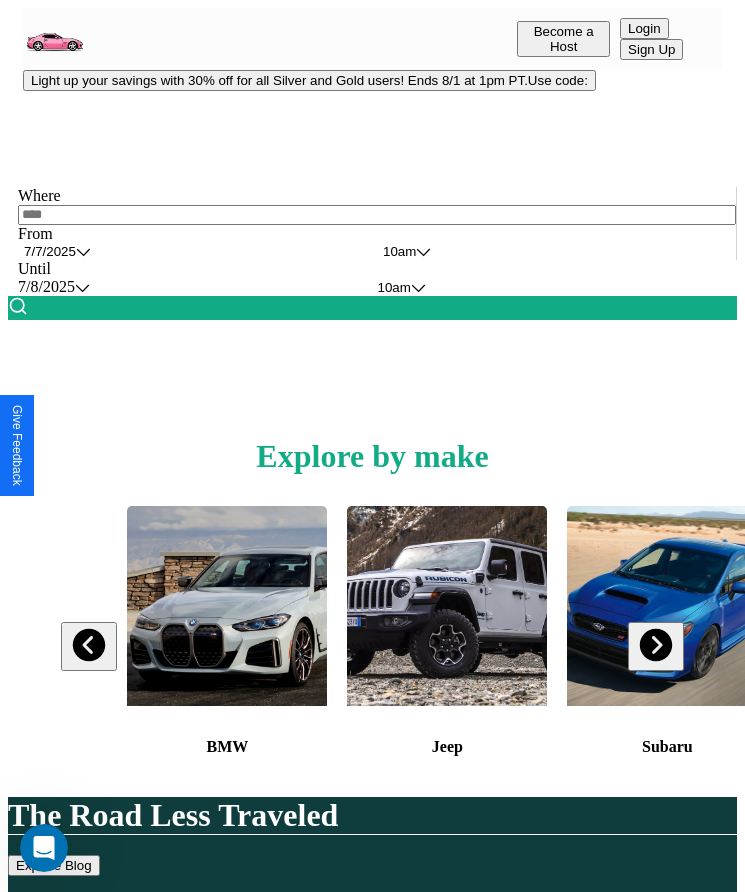 click at bounding box center [377, 215] 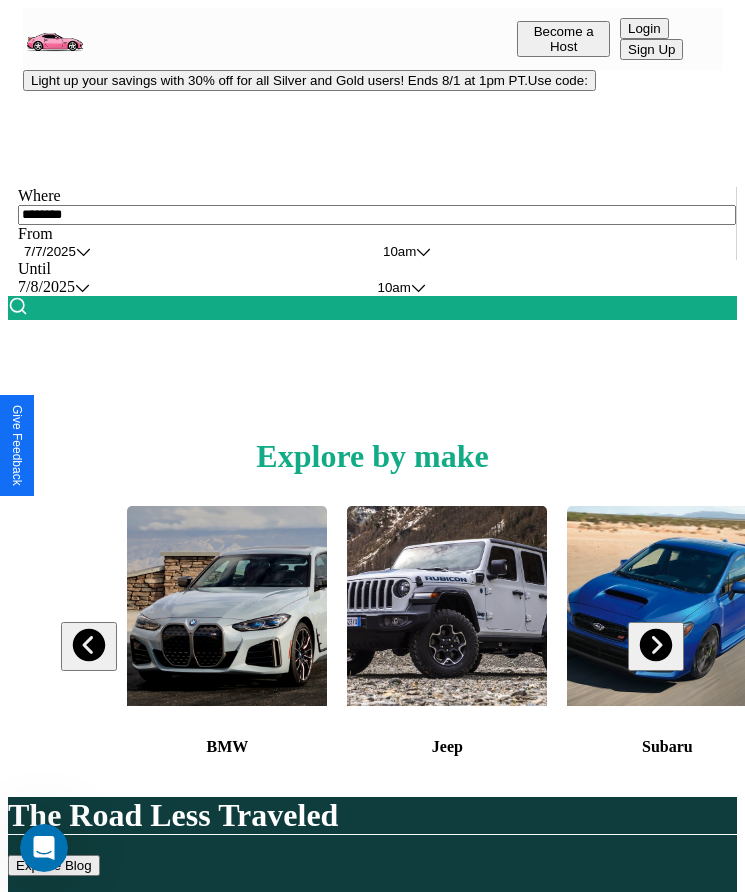 type on "********" 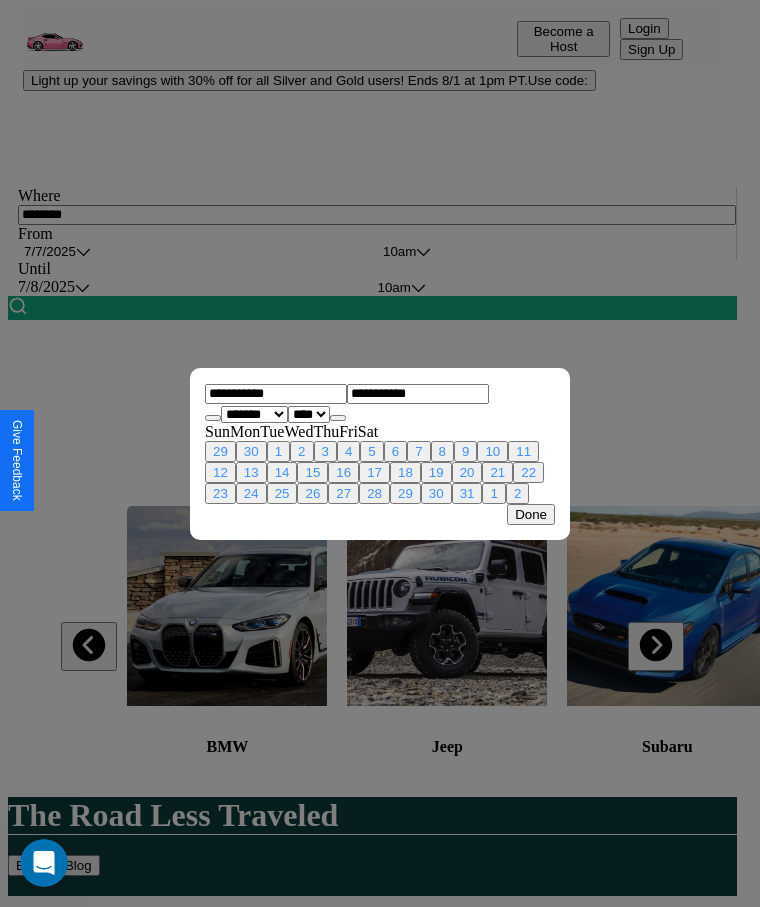 click on "******* ******** ***** ***** *** **** **** ****** ********* ******* ******** ********" at bounding box center (254, 414) 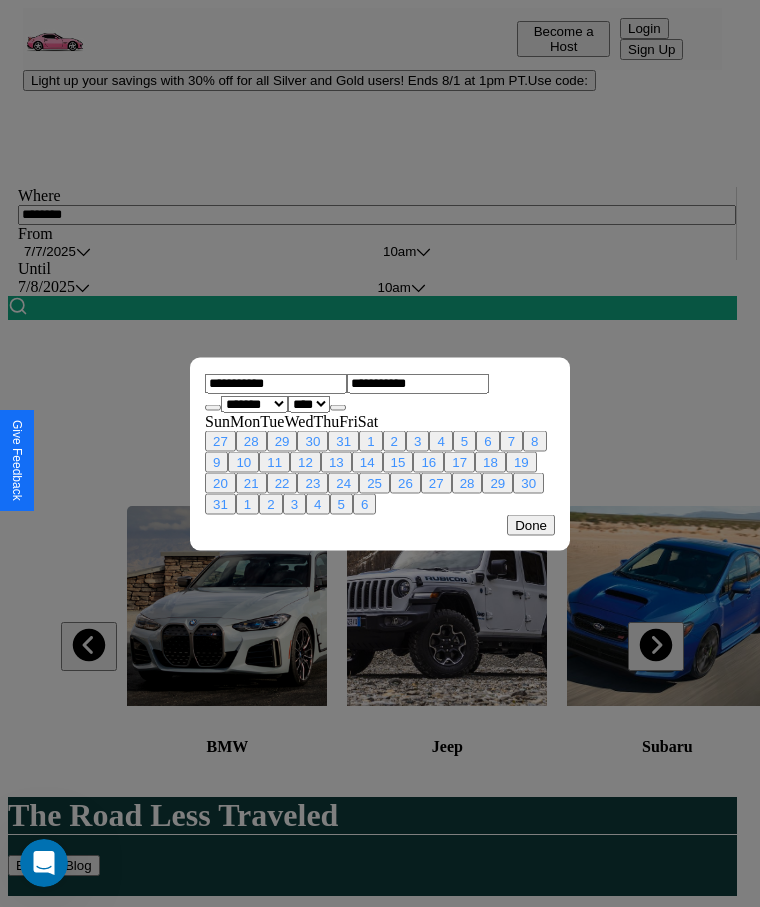 click on "4" at bounding box center [440, 440] 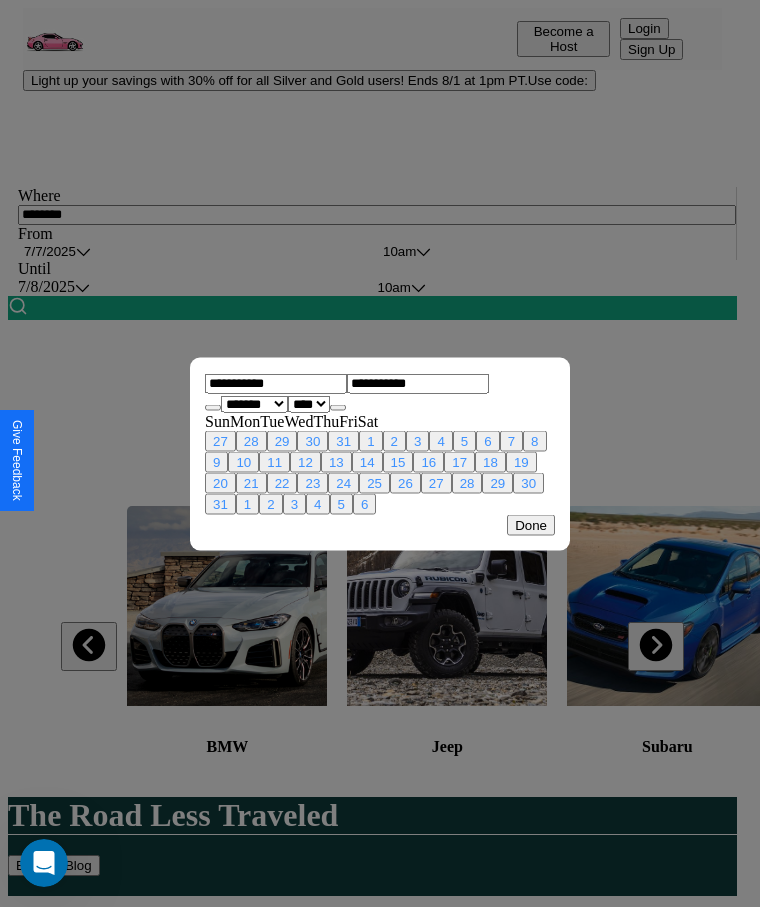 click on "12" at bounding box center (305, 461) 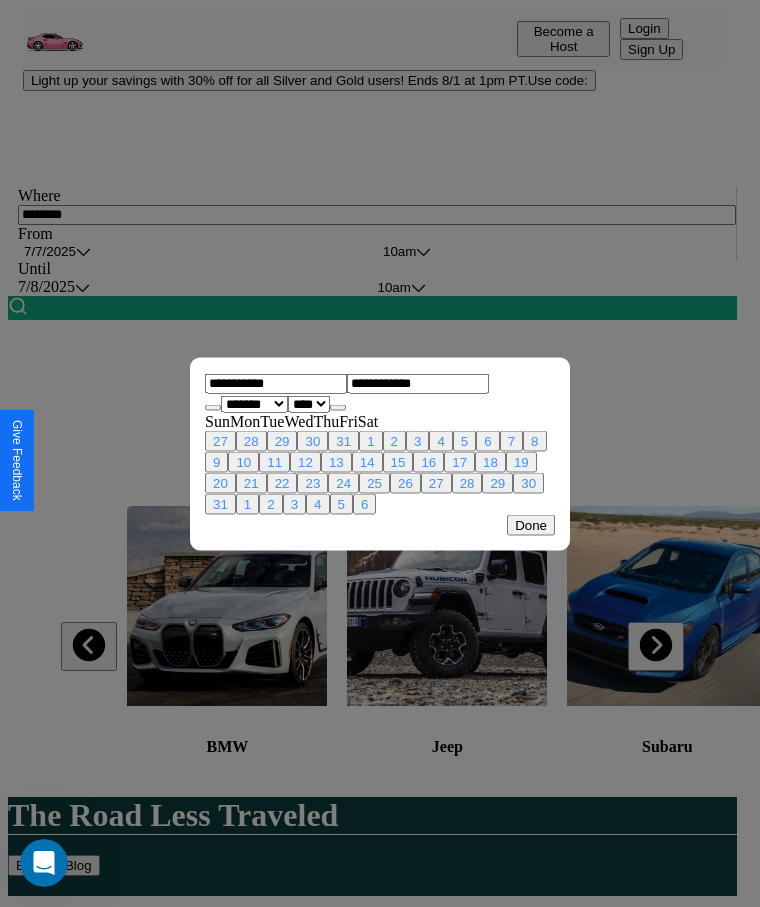 click on "Done" at bounding box center [531, 524] 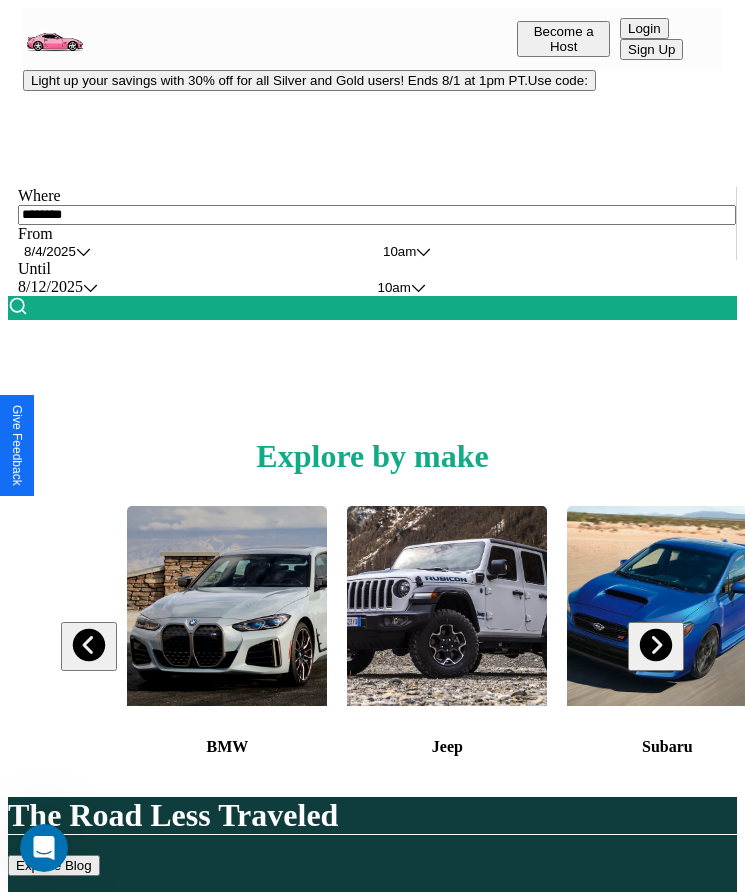 click on "10am" at bounding box center [399, 251] 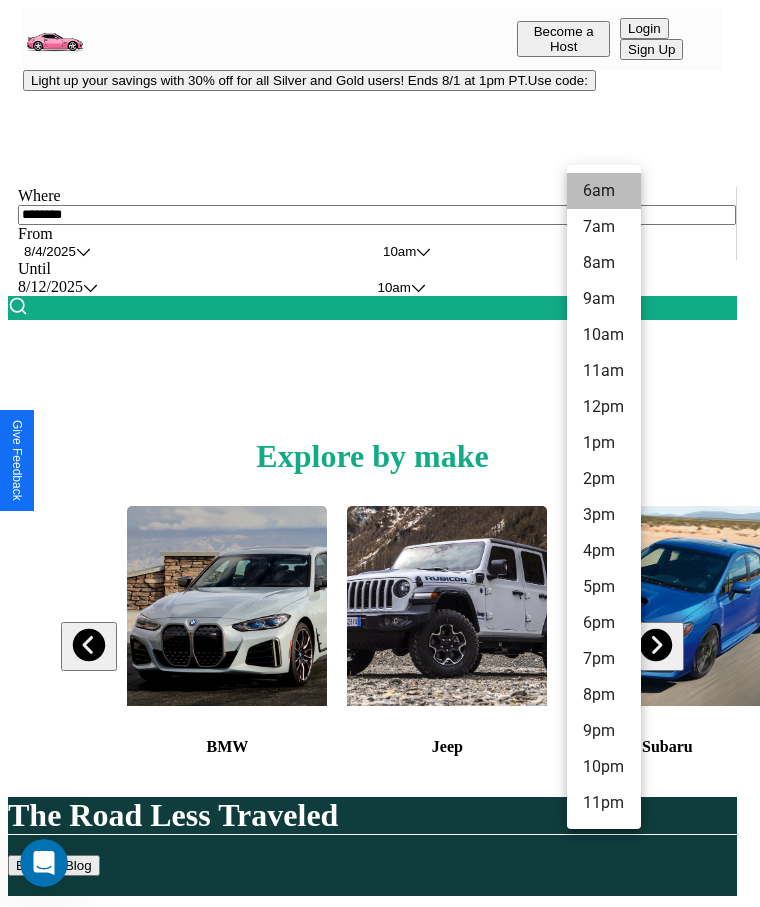 click on "6am" at bounding box center (604, 191) 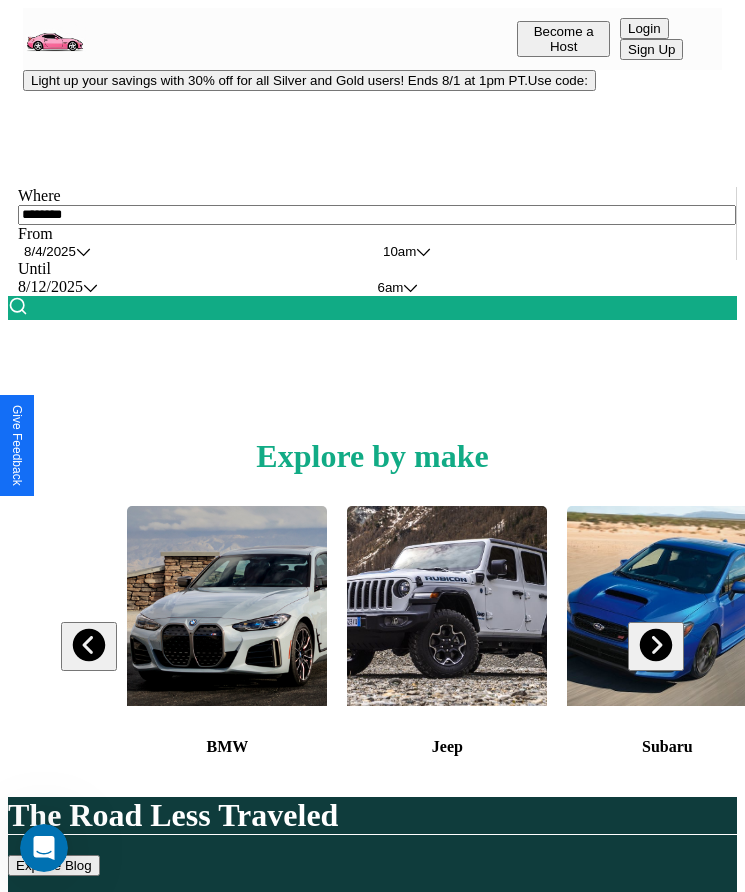 click at bounding box center [18, 306] 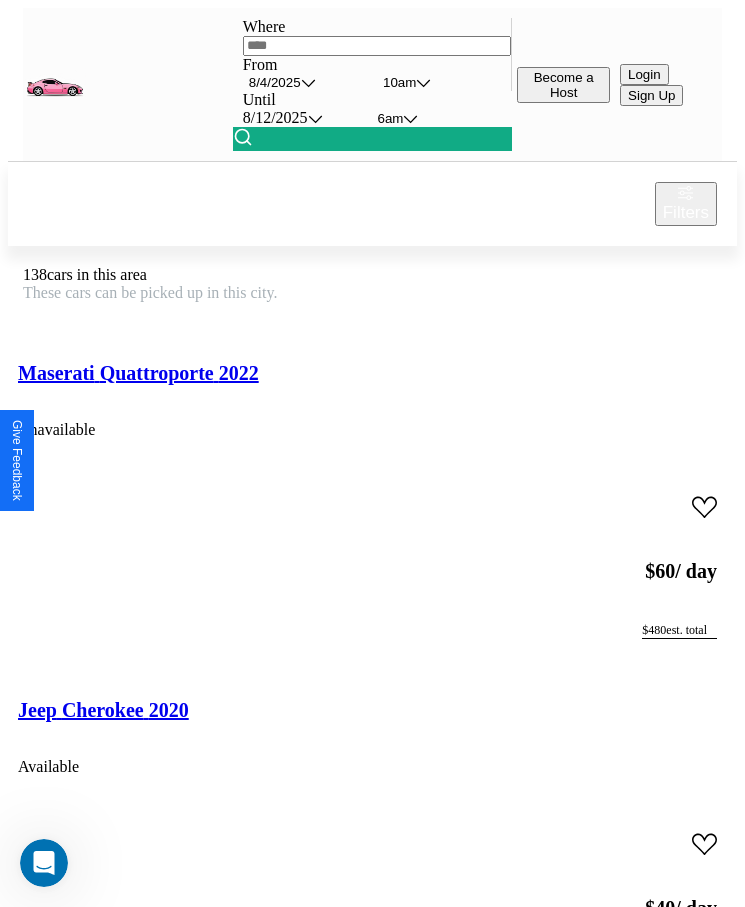 scroll, scrollTop: 50, scrollLeft: 0, axis: vertical 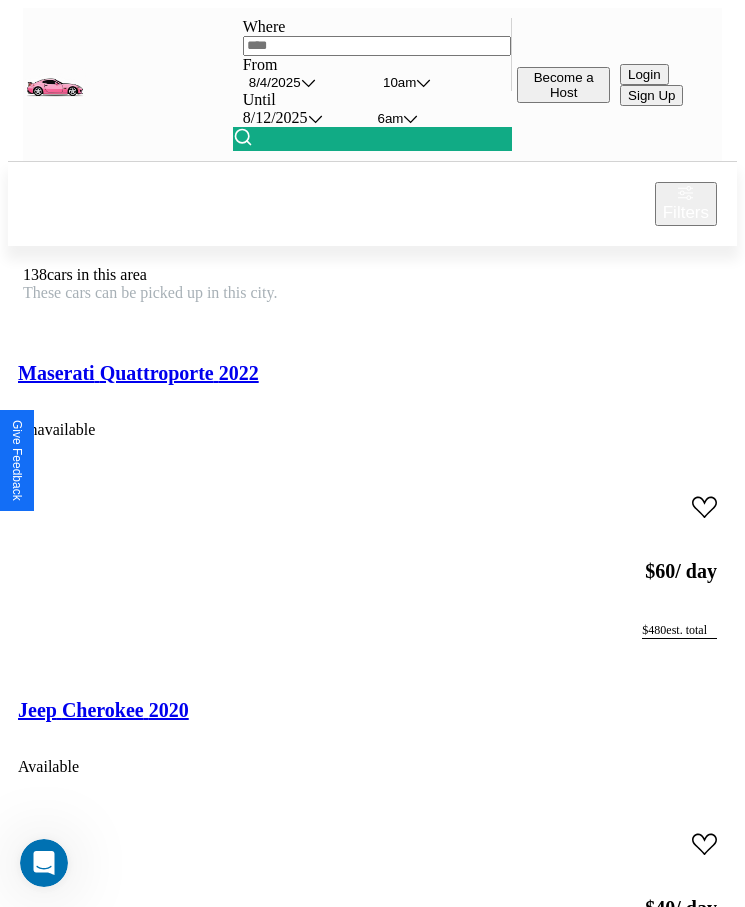 click on "Filters" at bounding box center [686, 213] 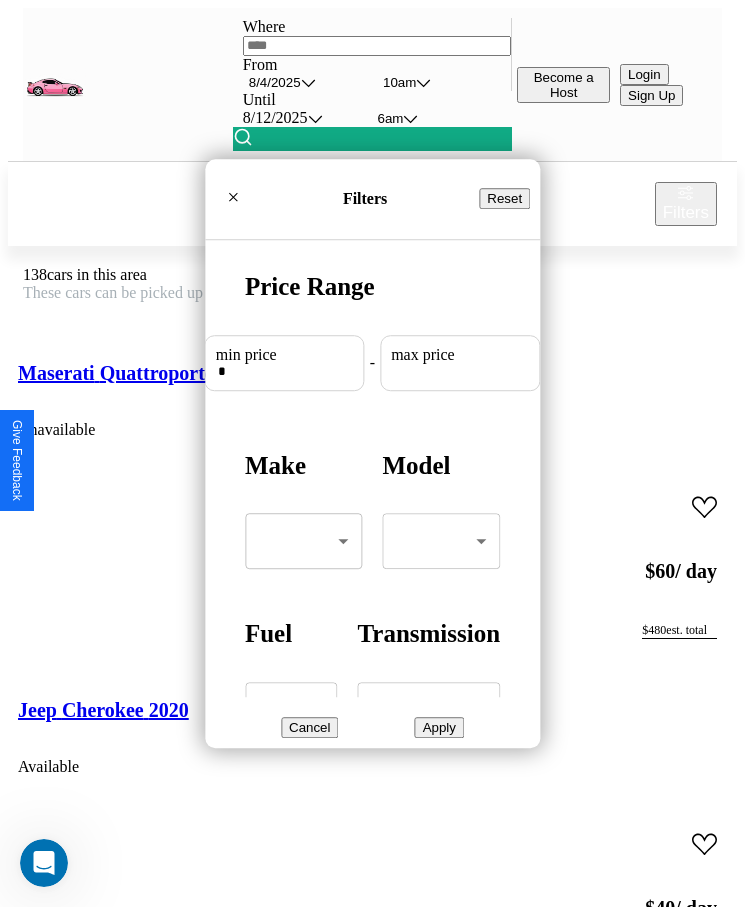 scroll, scrollTop: 0, scrollLeft: 74, axis: horizontal 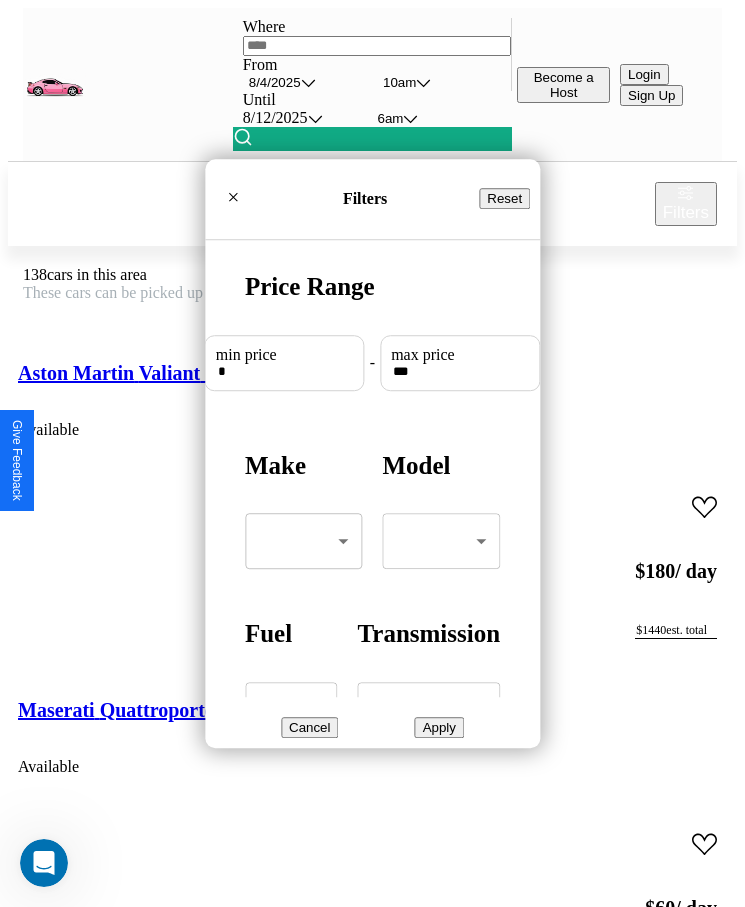 type on "***" 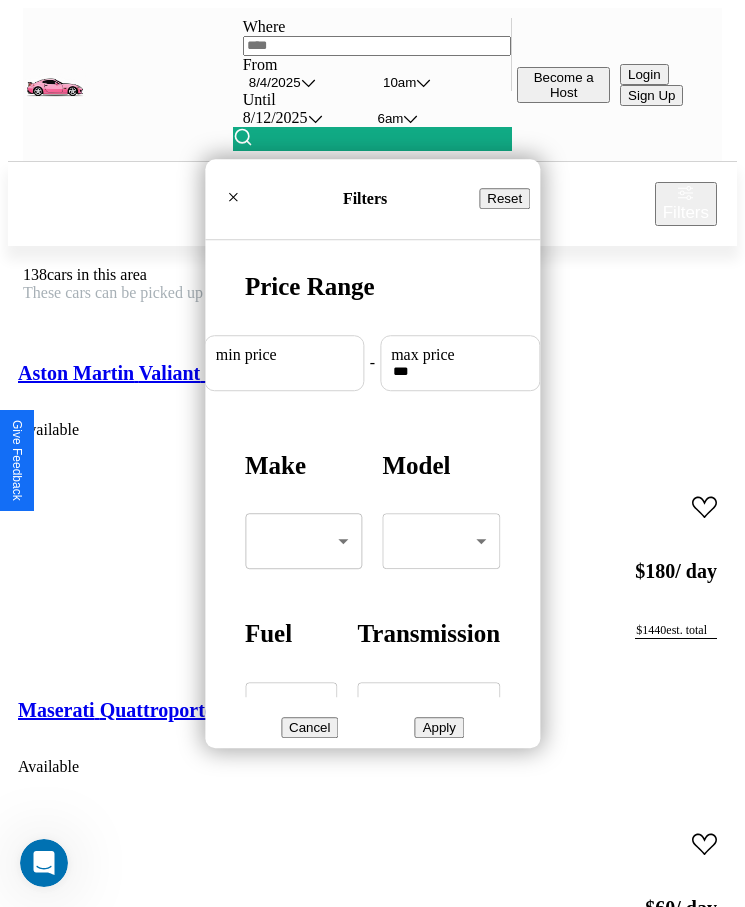 scroll, scrollTop: 0, scrollLeft: 0, axis: both 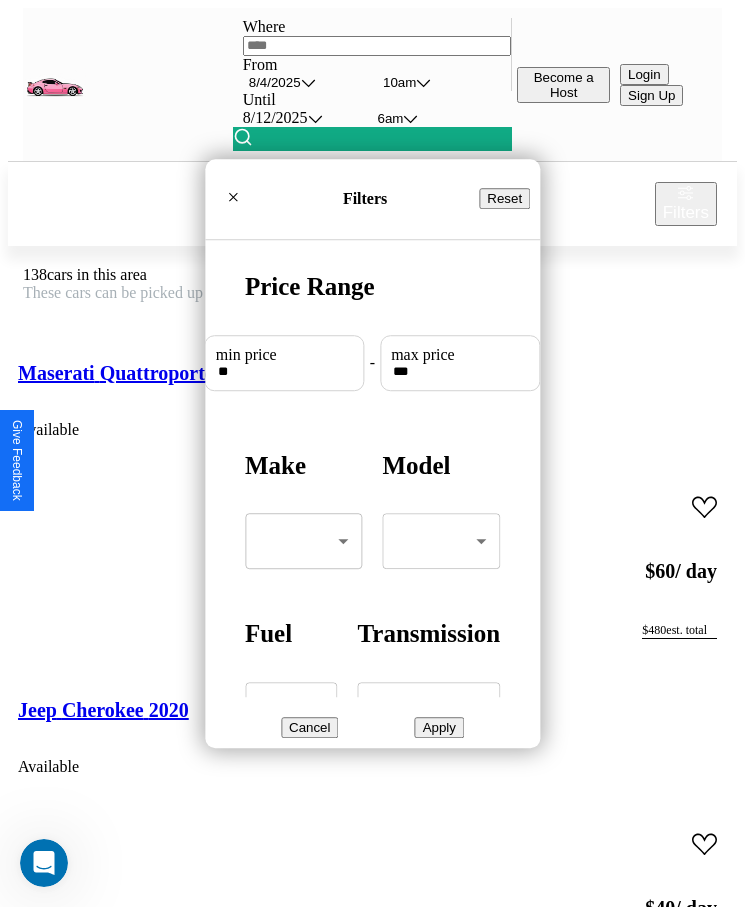 type on "**" 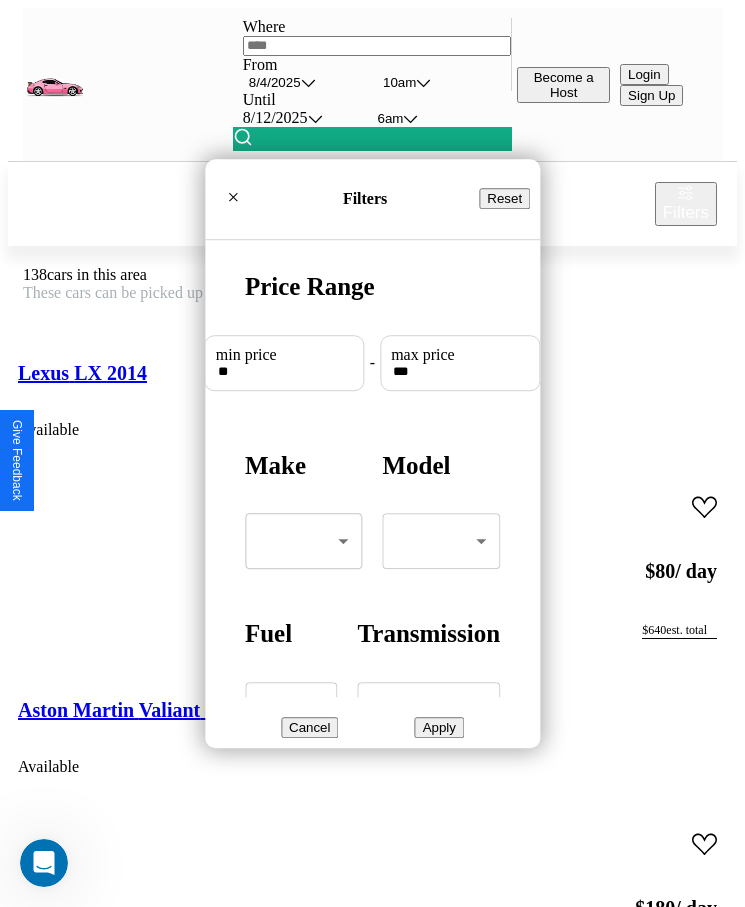 click on "Apply" at bounding box center (439, 727) 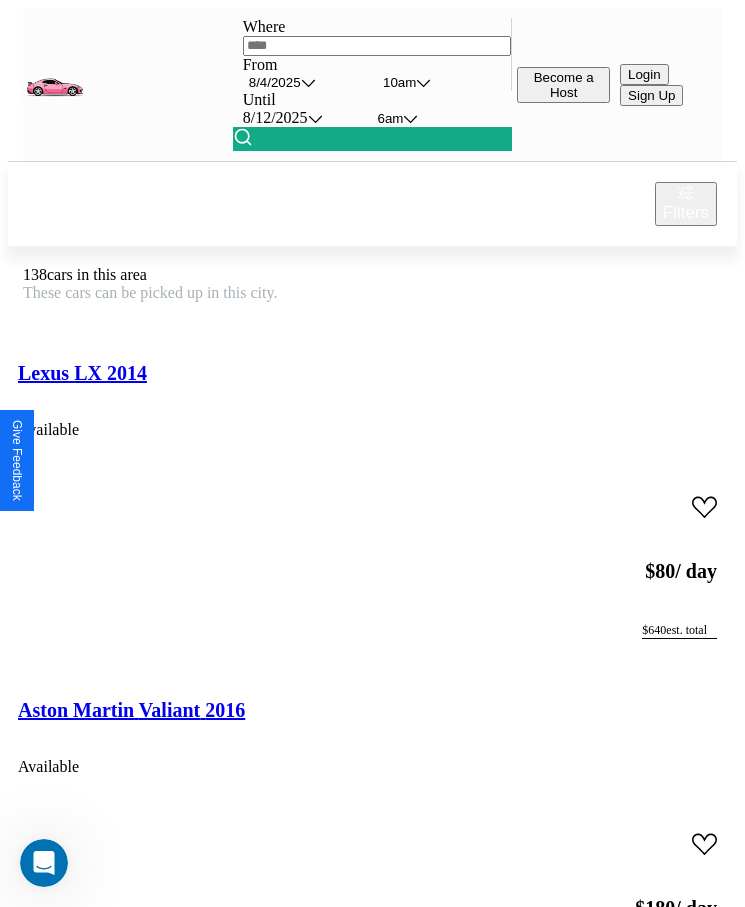 scroll, scrollTop: 50, scrollLeft: 0, axis: vertical 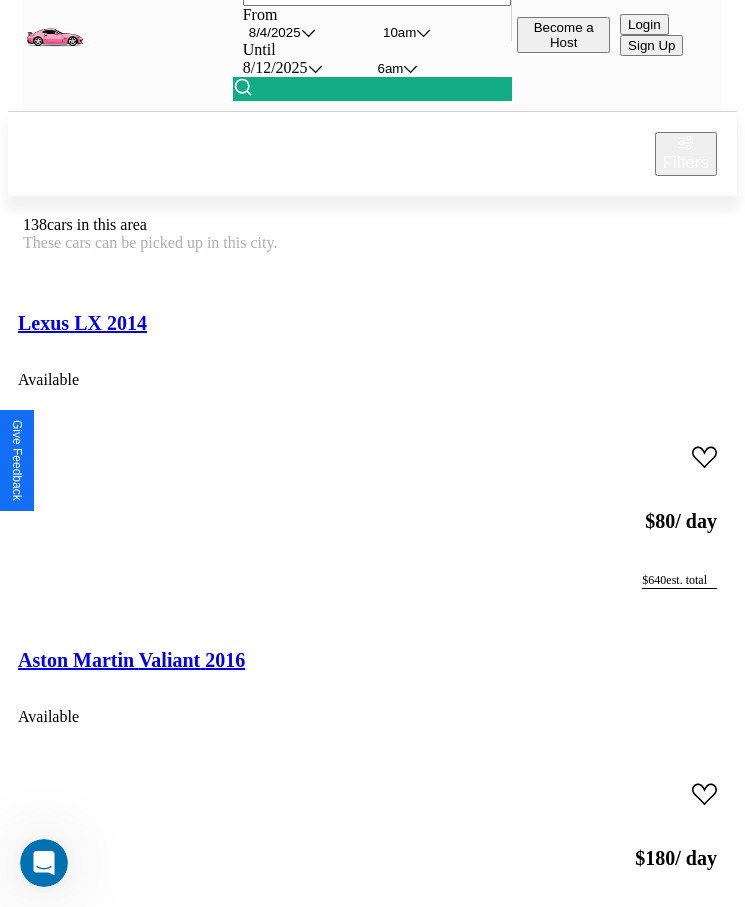 click on "Acura   ZDX   2019" at bounding box center [91, 2345] 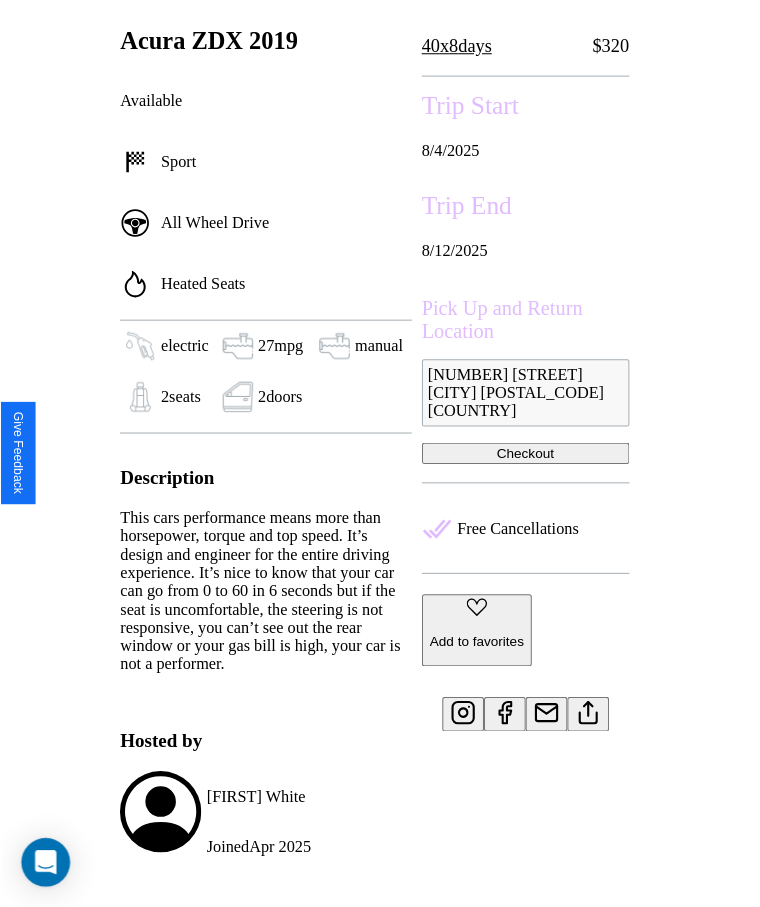 scroll, scrollTop: 700, scrollLeft: 0, axis: vertical 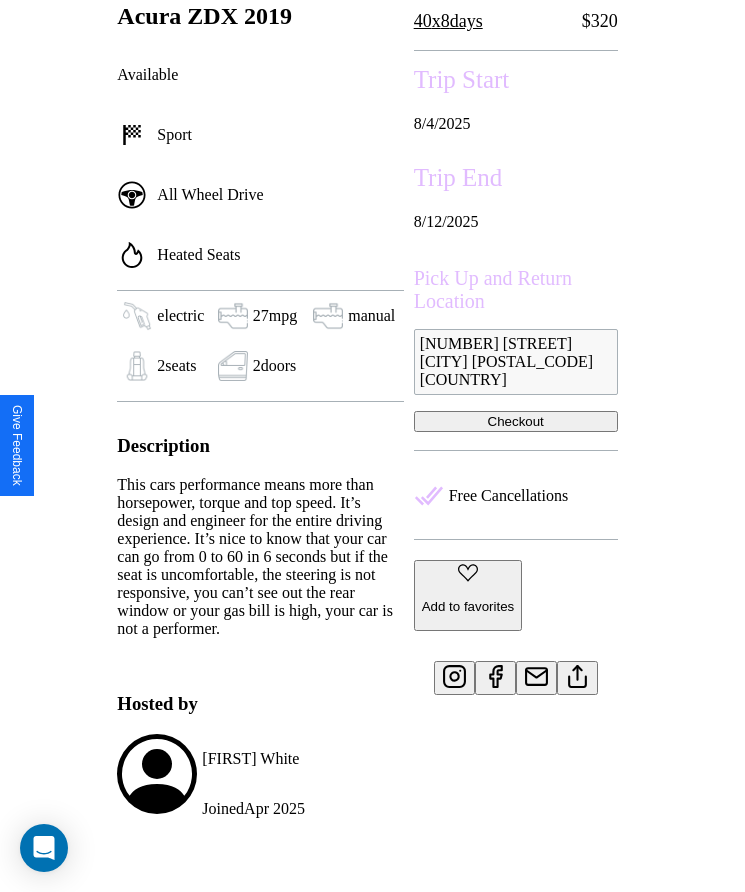 click on "Add to favorites" at bounding box center (468, 606) 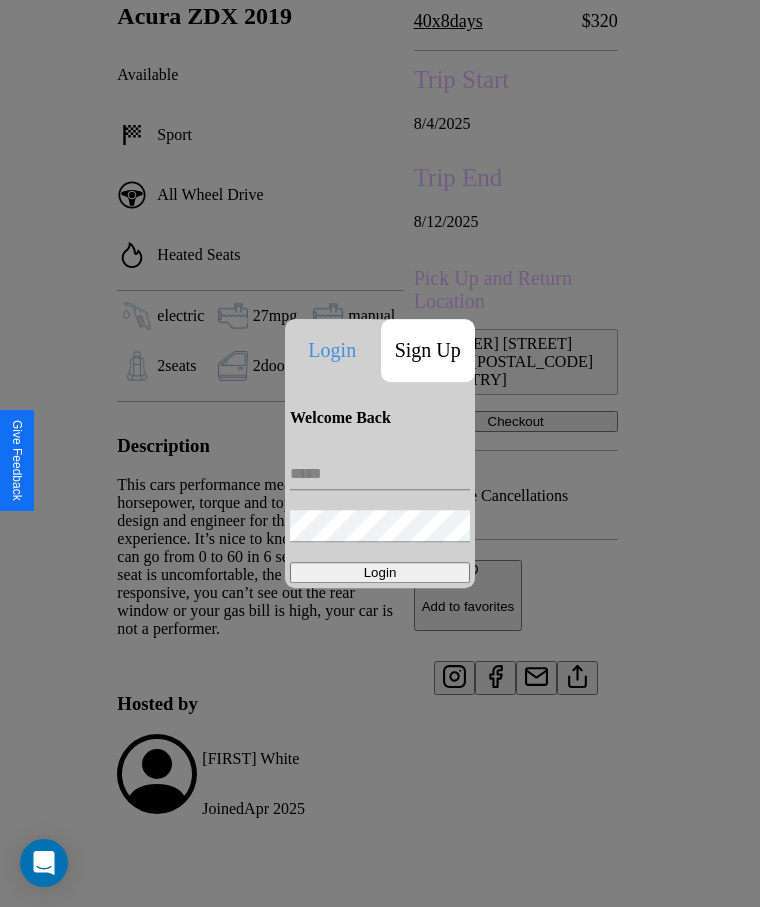 click on "Sign Up" at bounding box center (428, 350) 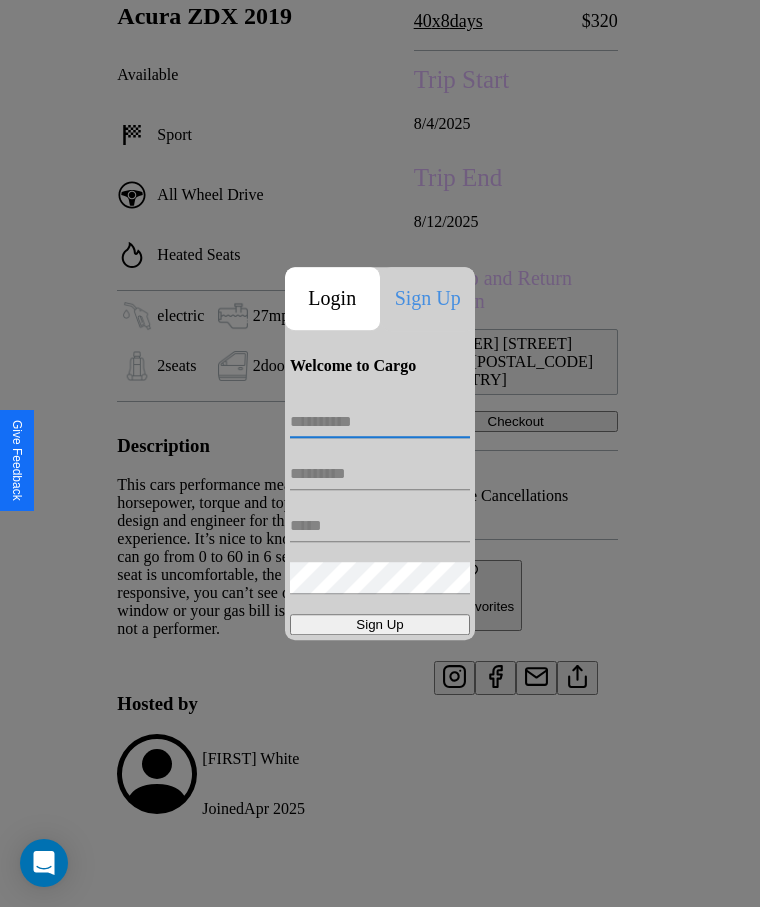 click at bounding box center (380, 422) 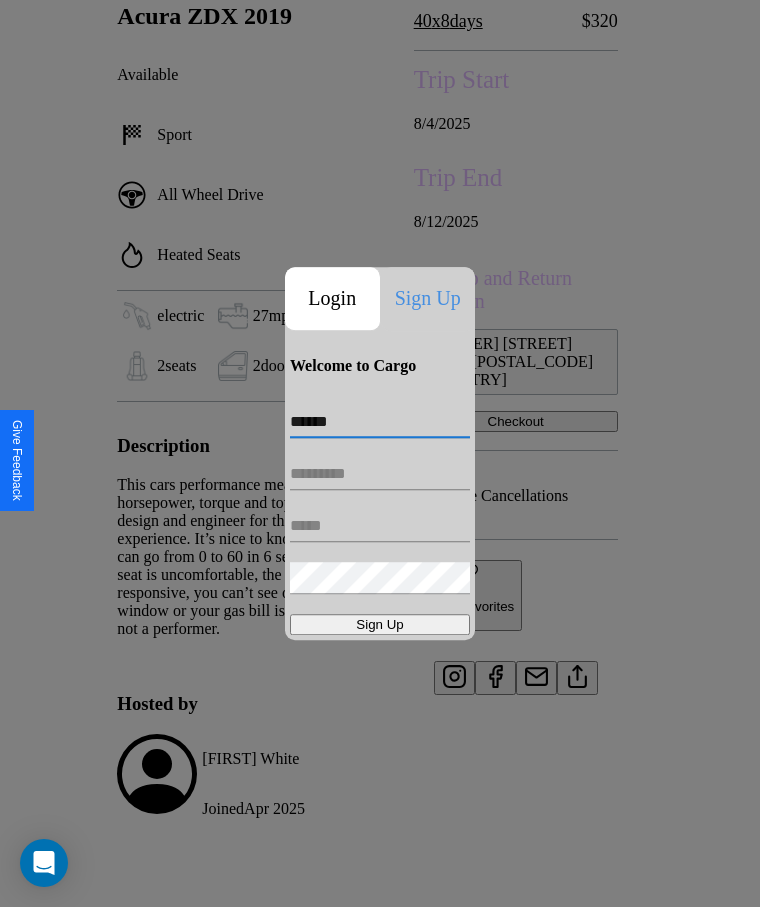 type on "******" 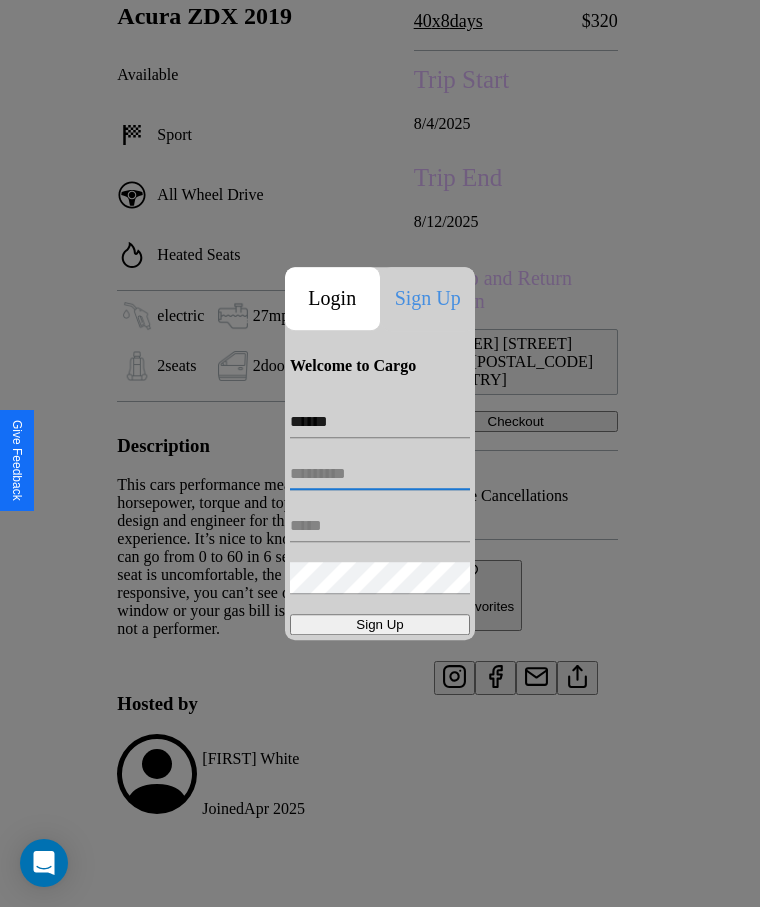 click at bounding box center [380, 474] 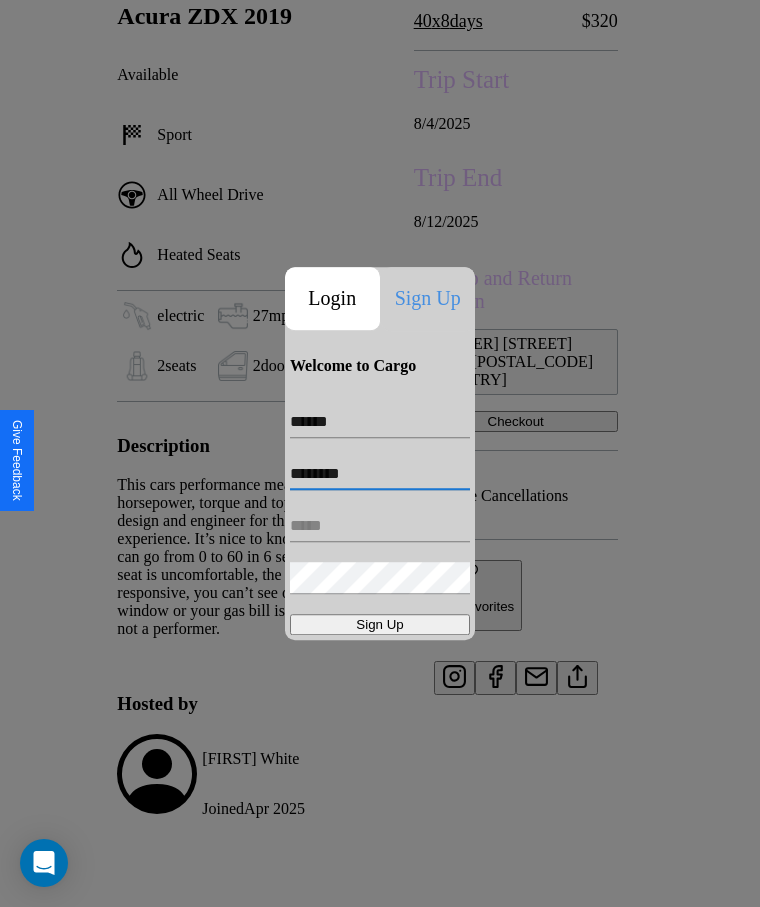 type on "********" 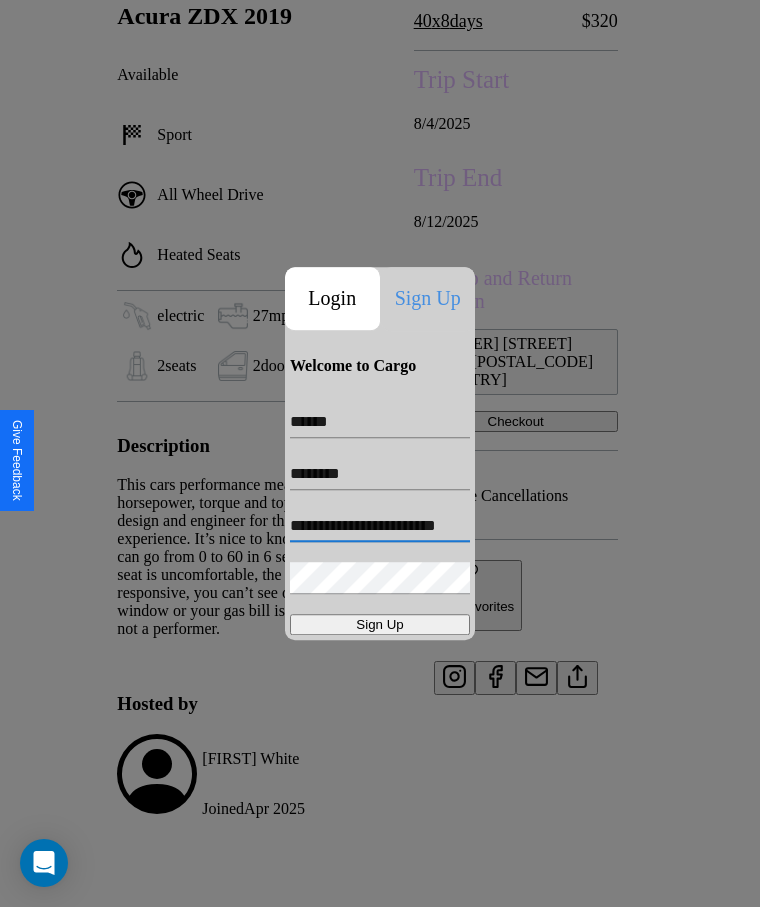 scroll, scrollTop: 0, scrollLeft: 36, axis: horizontal 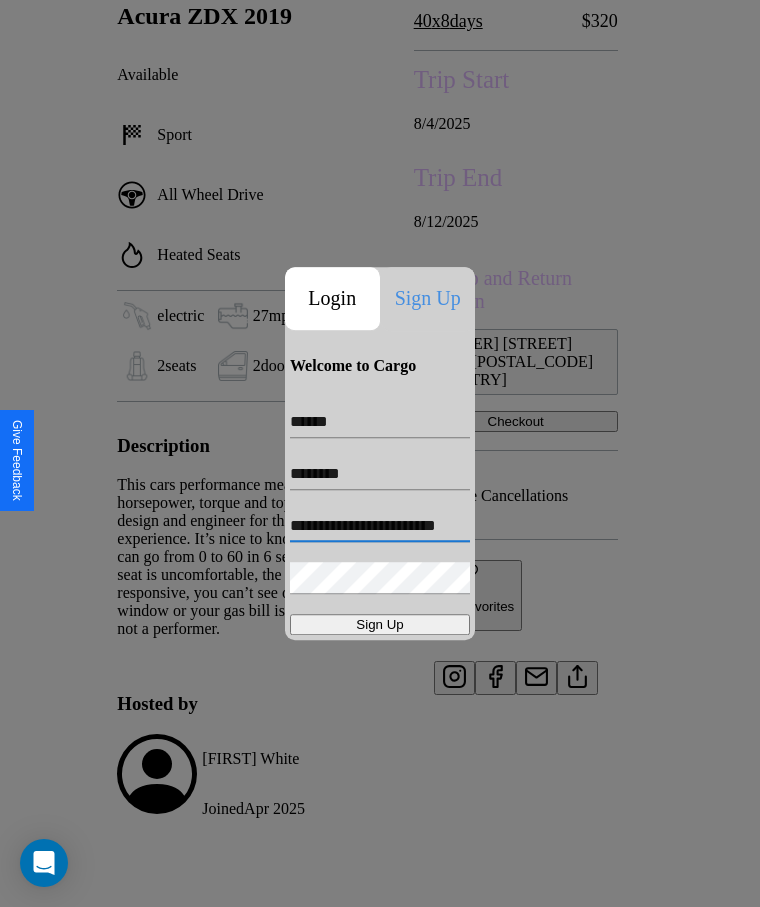type on "**********" 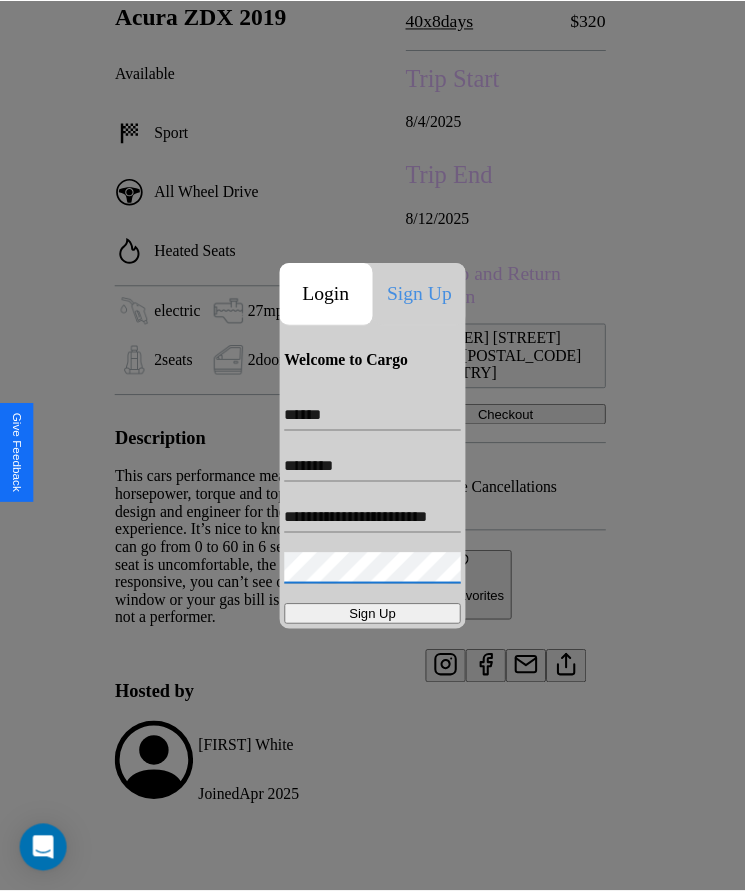 scroll, scrollTop: 0, scrollLeft: 0, axis: both 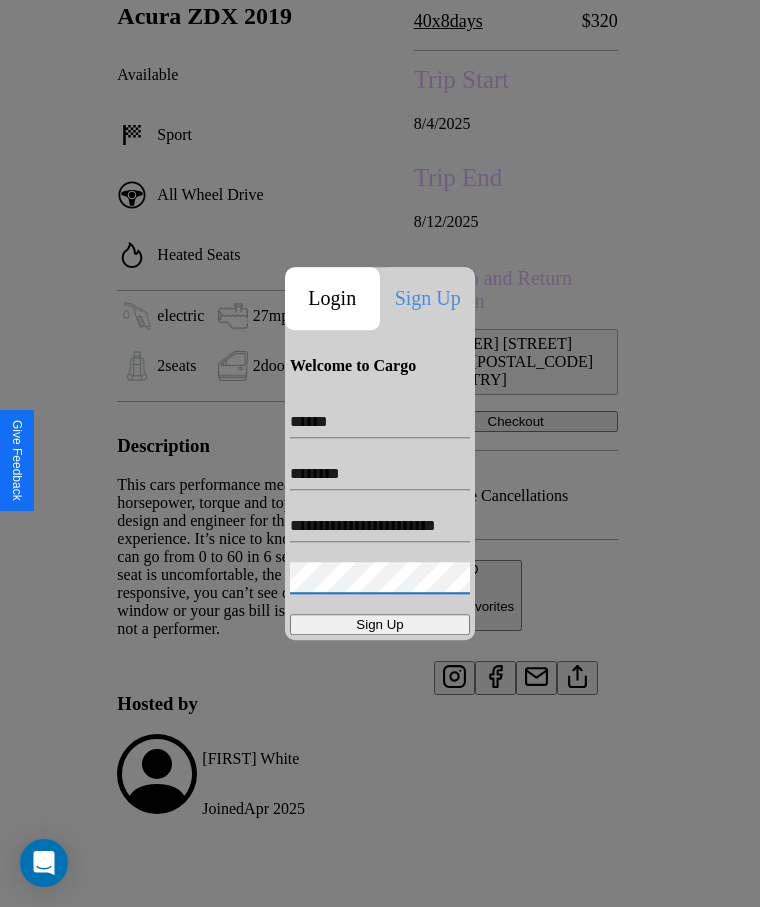 click on "Sign Up" at bounding box center [380, 624] 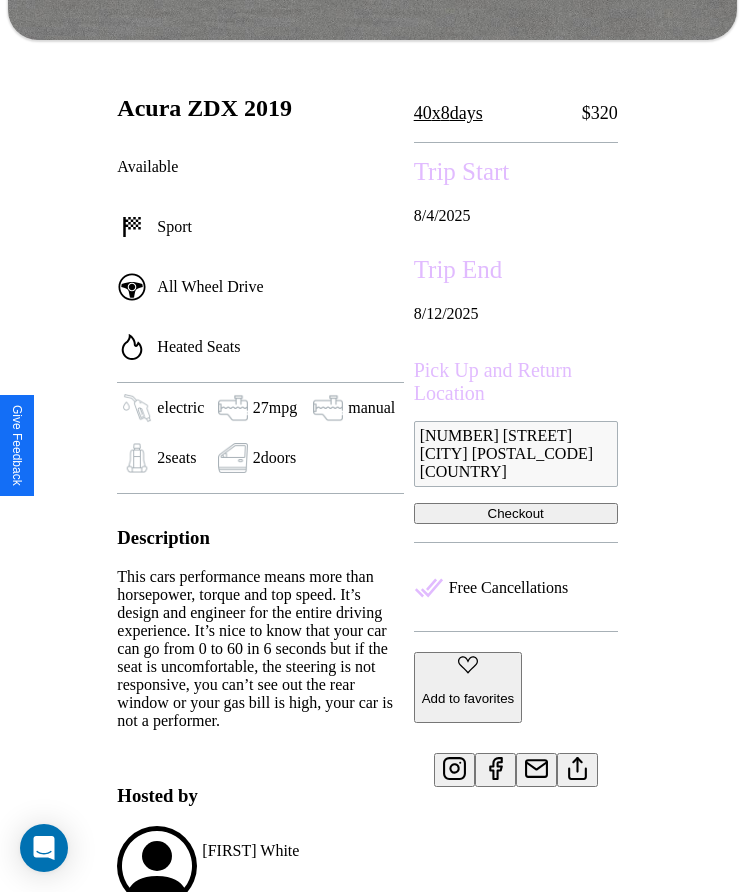 scroll, scrollTop: 558, scrollLeft: 0, axis: vertical 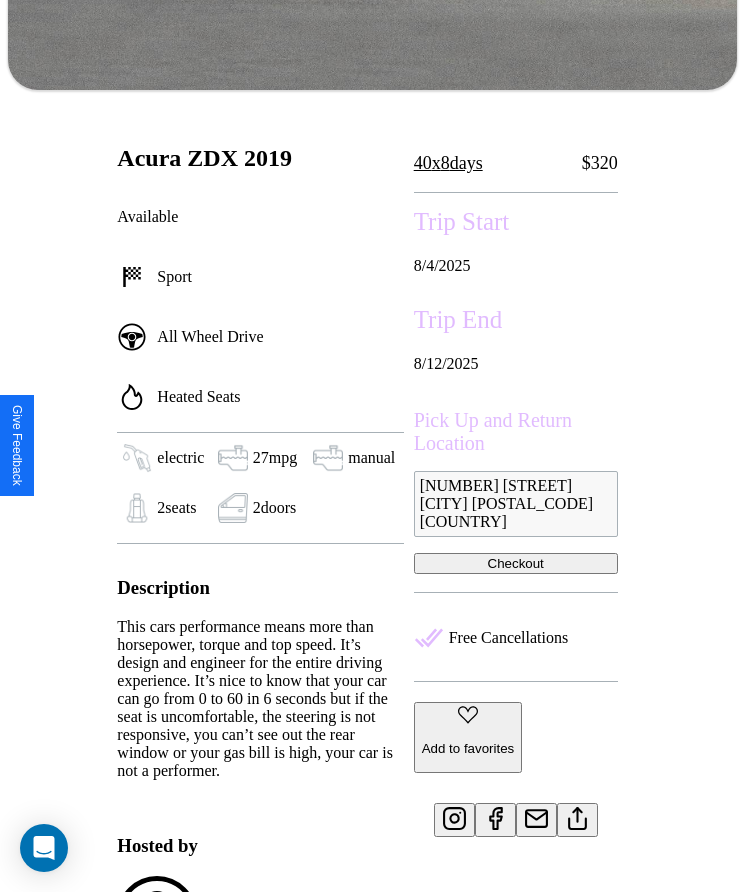 click on "Checkout" at bounding box center [516, 563] 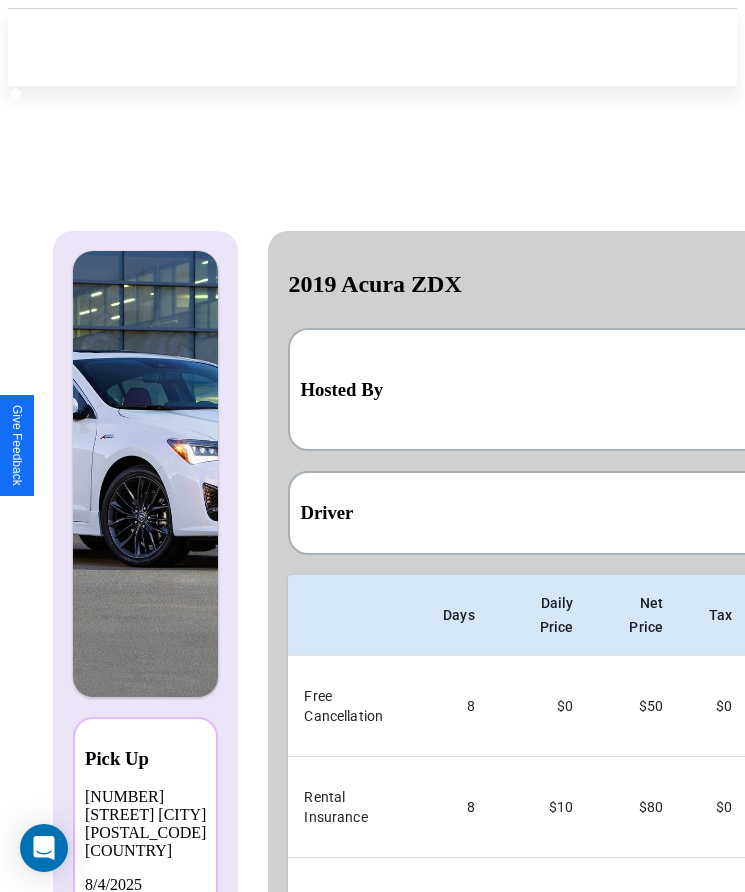 scroll, scrollTop: 0, scrollLeft: 118, axis: horizontal 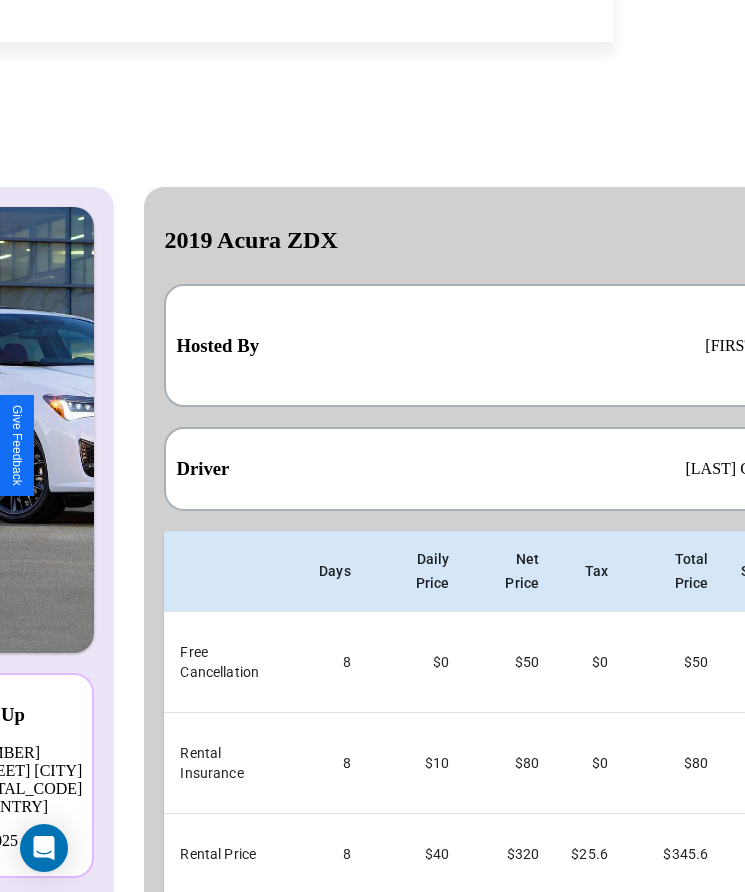 click on "Checkout" at bounding box center (716, 1023) 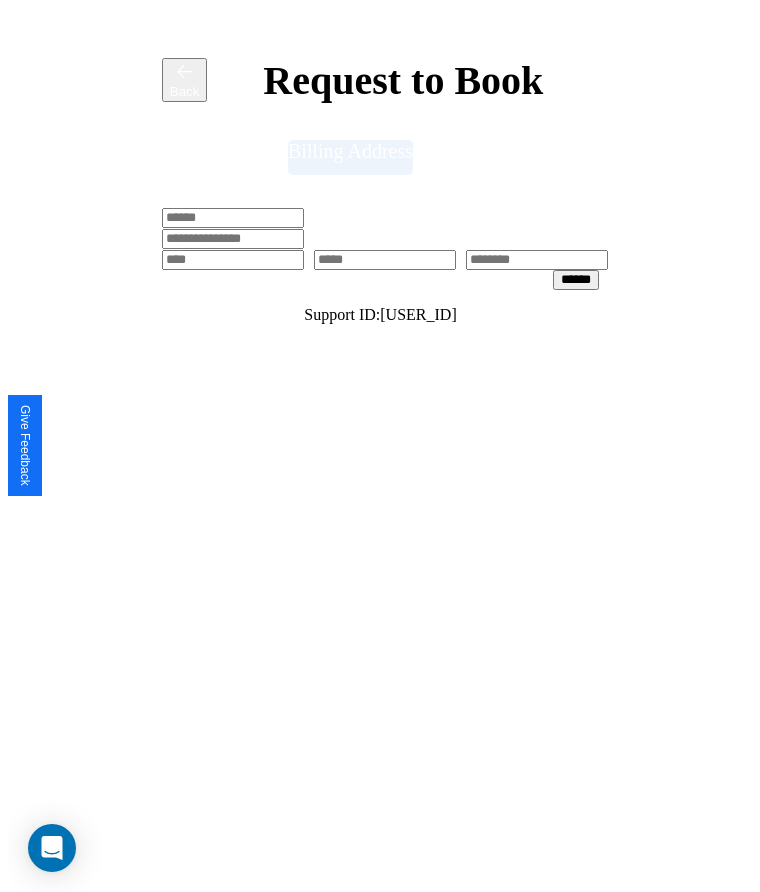 scroll, scrollTop: 0, scrollLeft: 0, axis: both 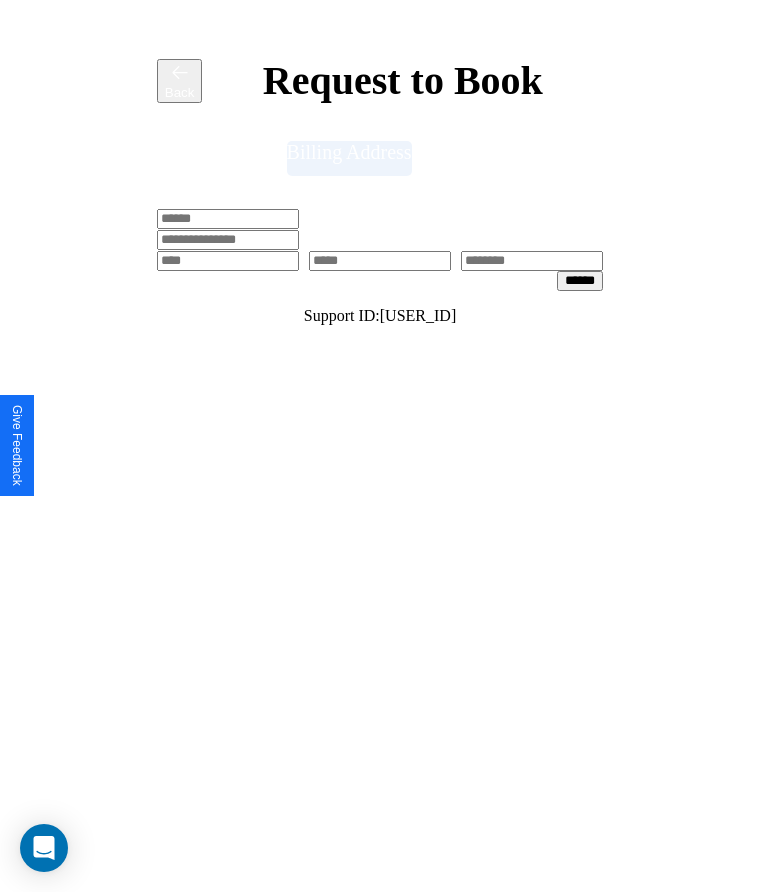 click at bounding box center [228, 219] 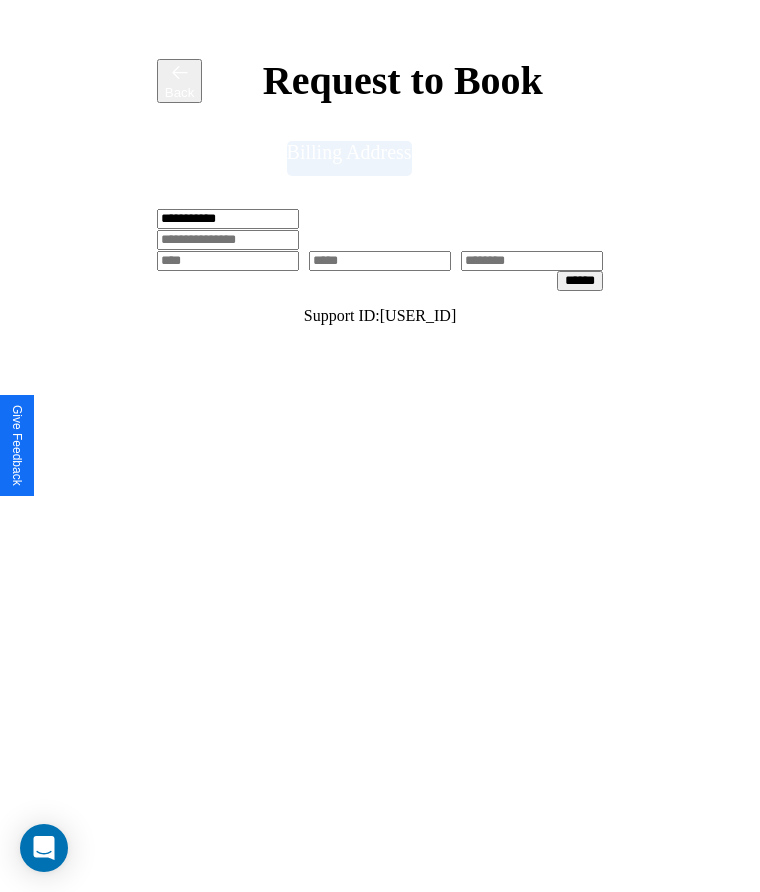 type on "**********" 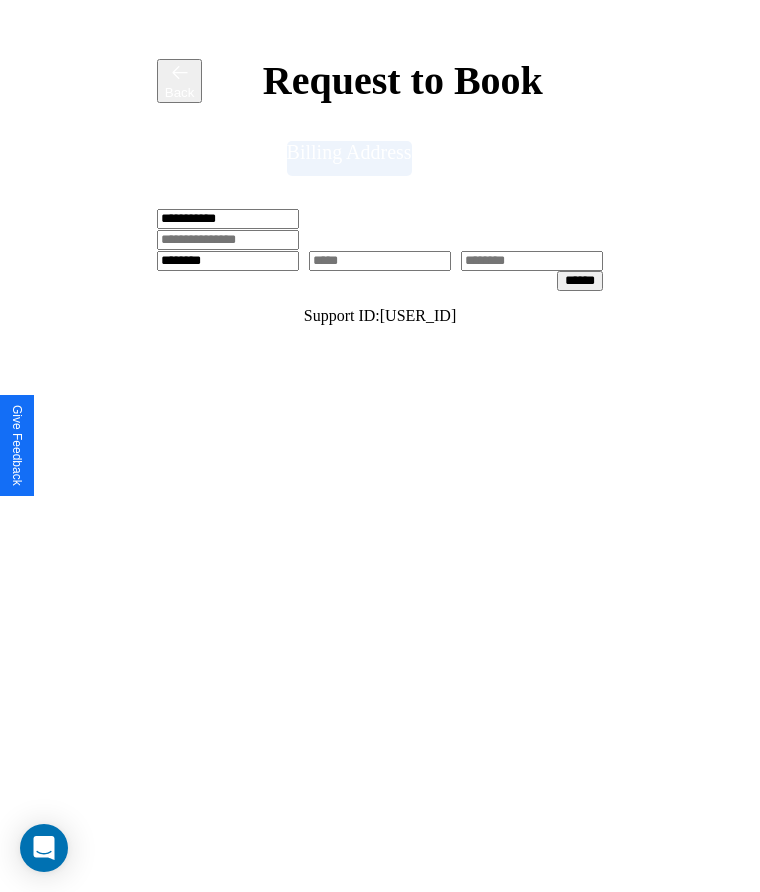 type on "********" 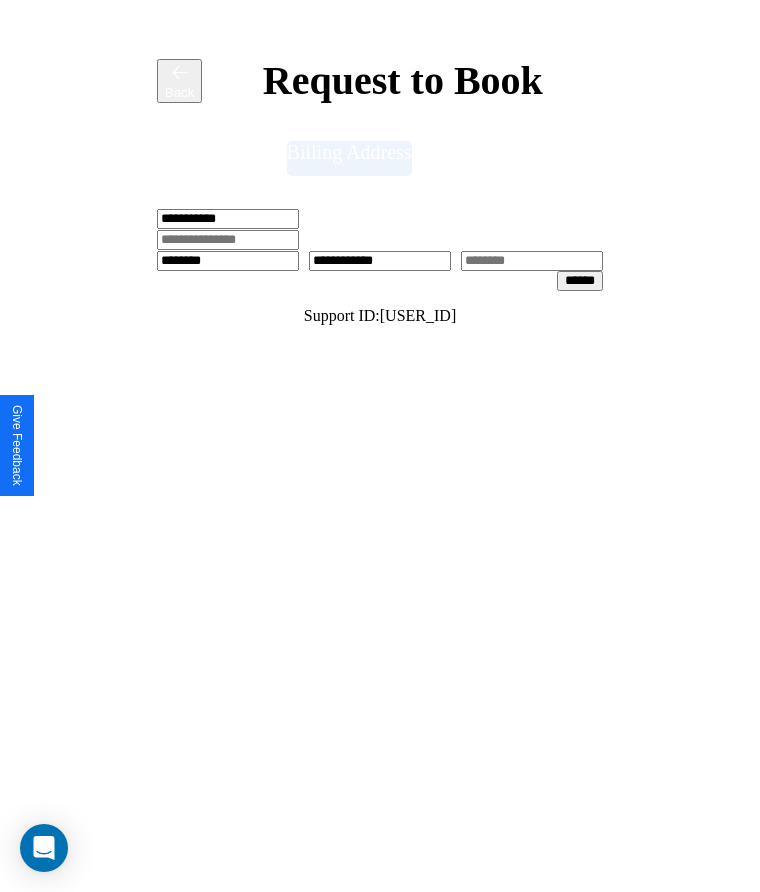 scroll, scrollTop: 0, scrollLeft: 309, axis: horizontal 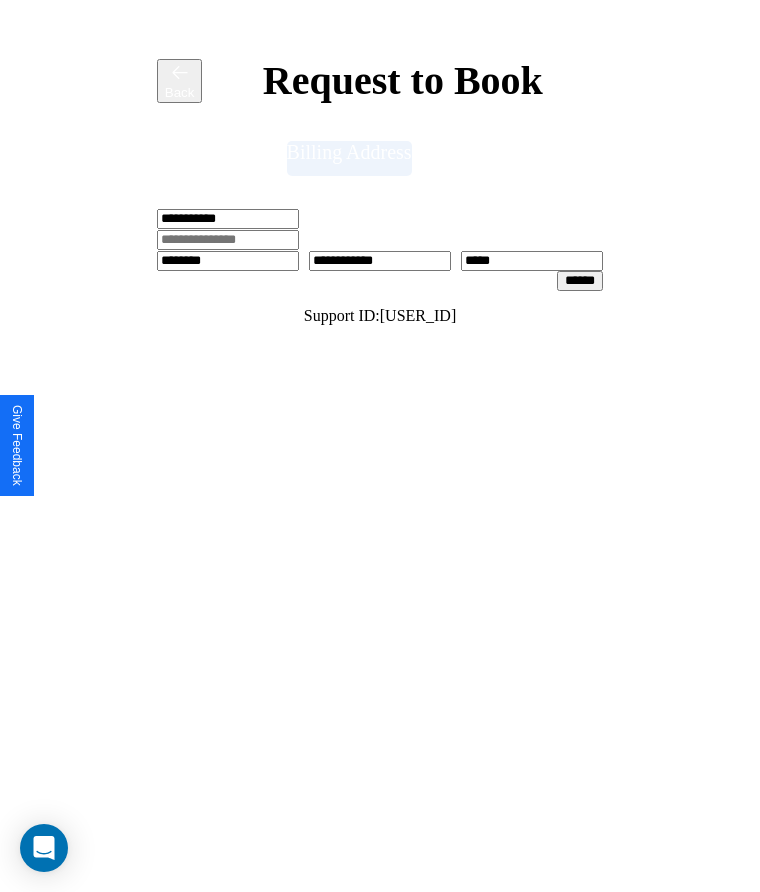type on "*****" 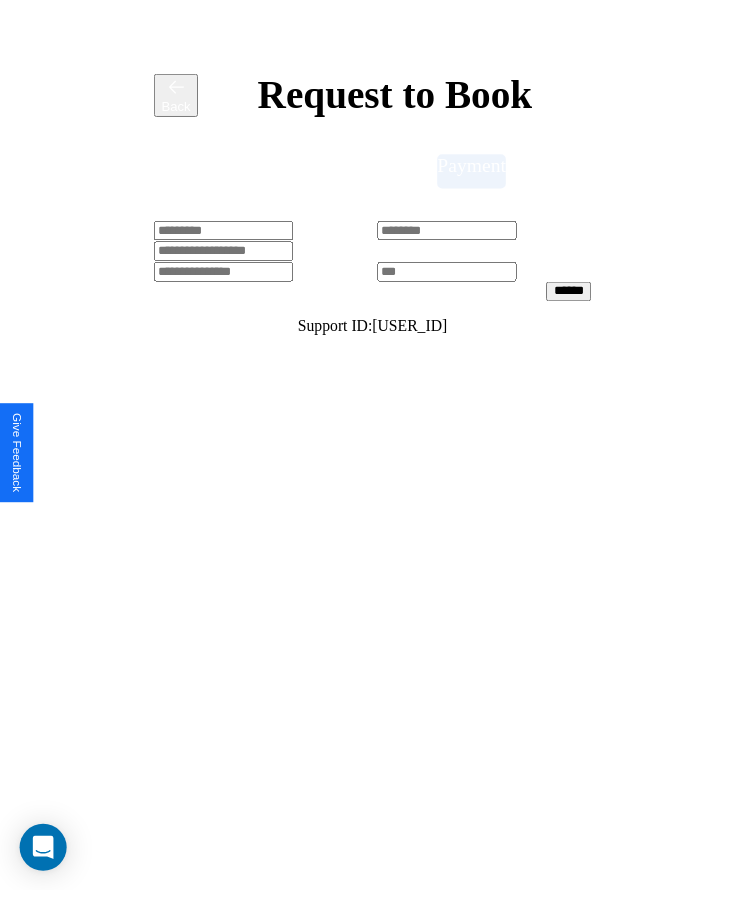 scroll, scrollTop: 0, scrollLeft: 0, axis: both 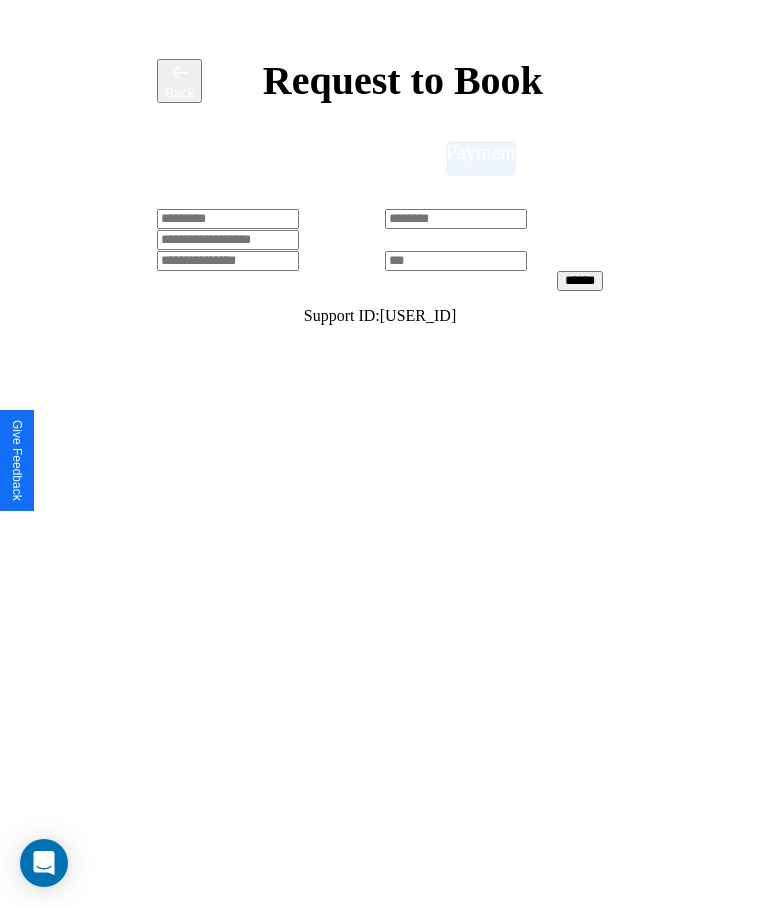 click at bounding box center (228, 219) 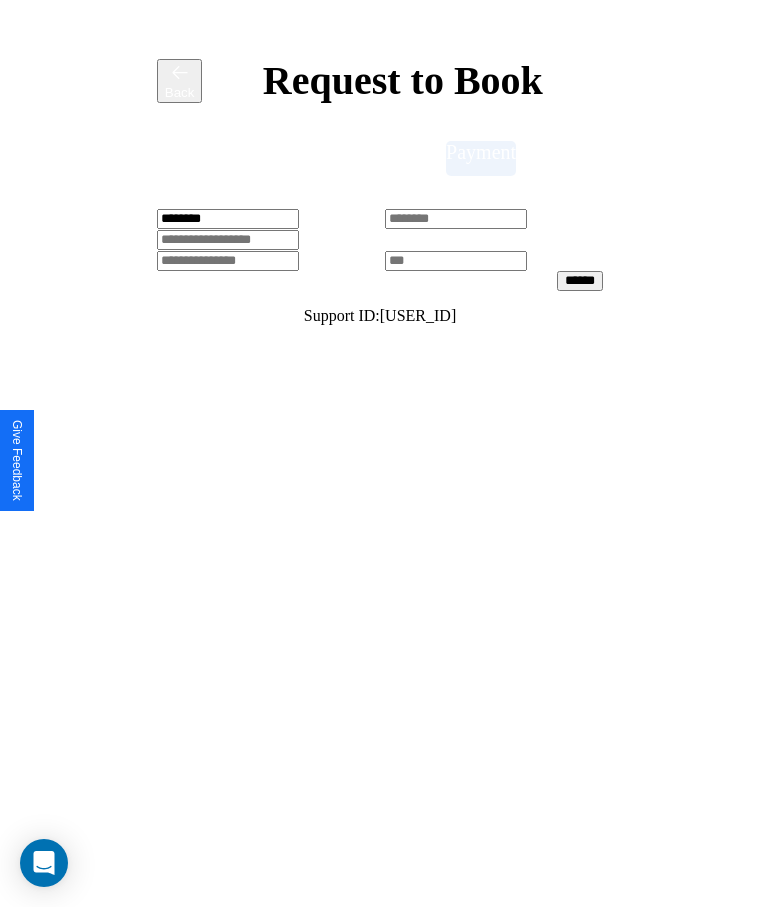 type on "********" 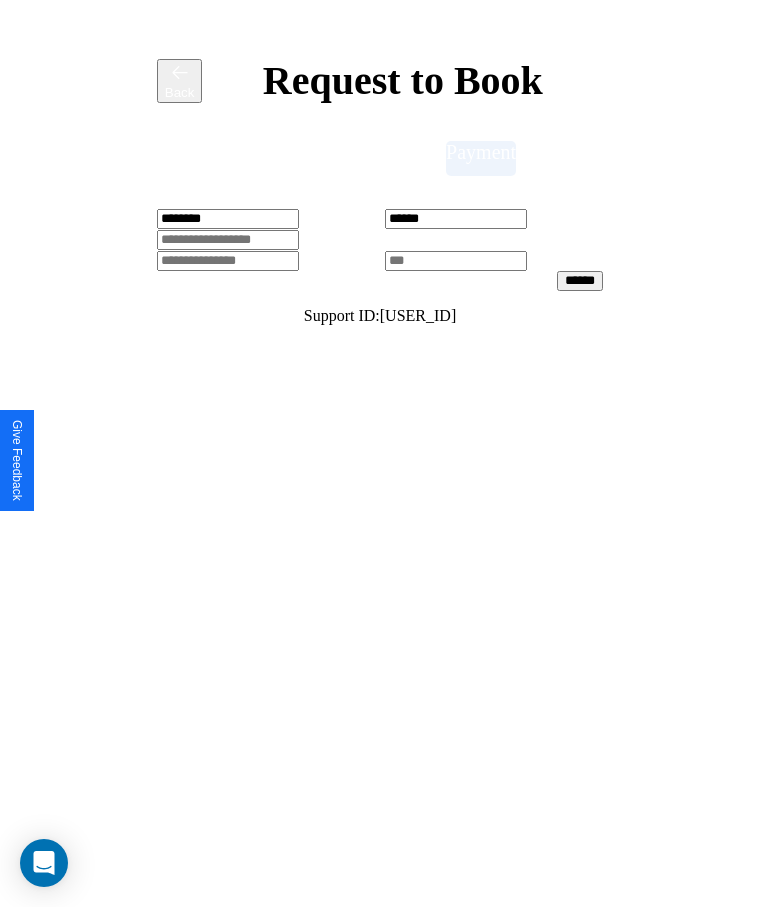 type on "******" 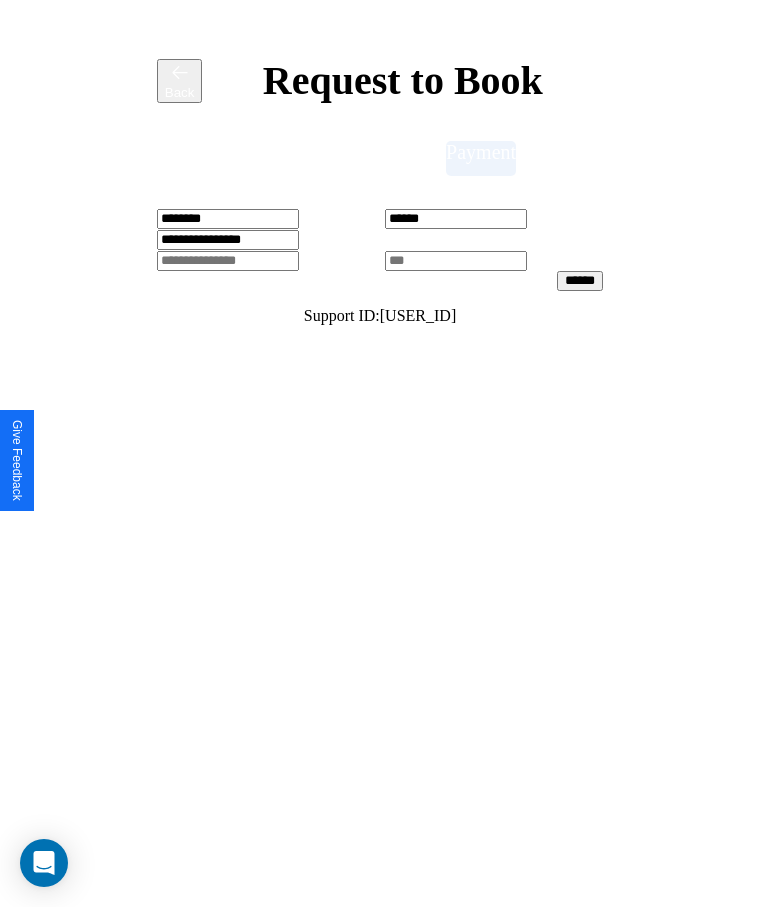 type on "**********" 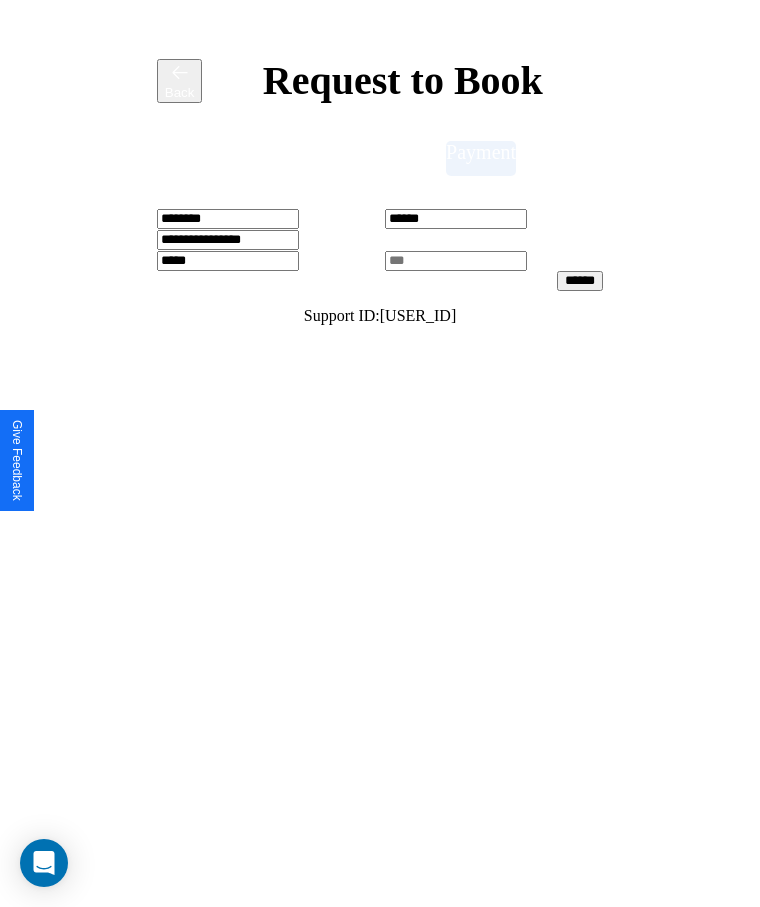 type on "*****" 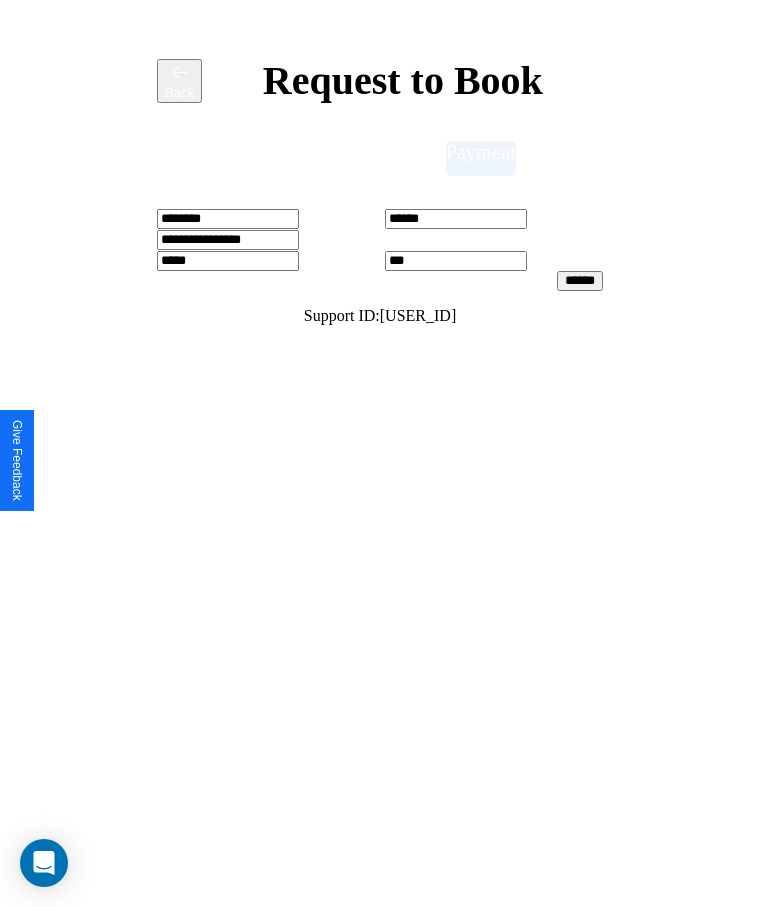 type on "***" 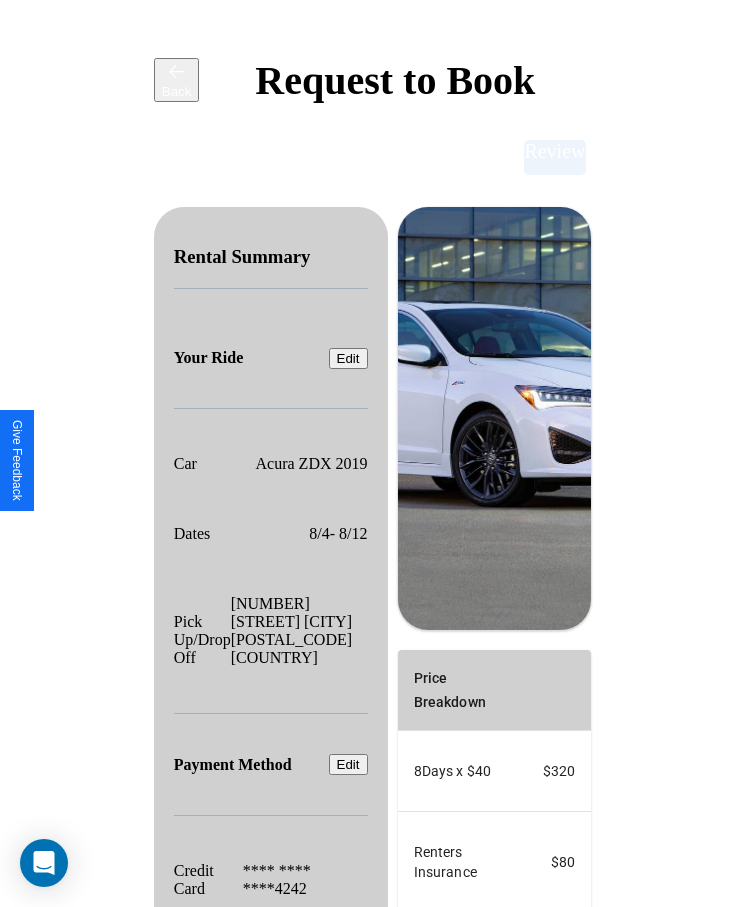 click on "Promo Code" at bounding box center [443, 1139] 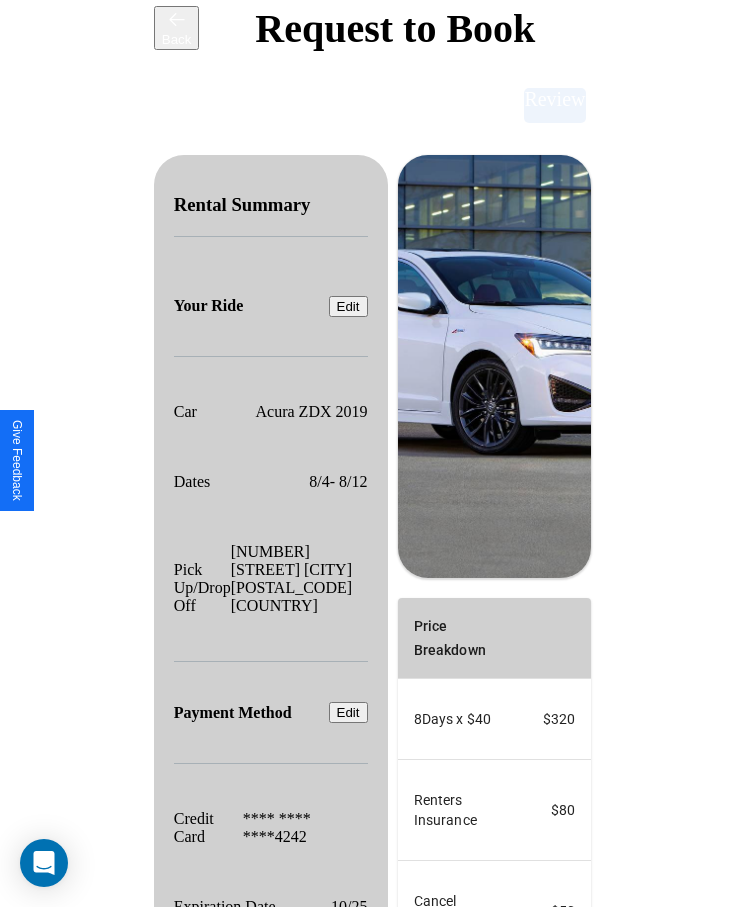 scroll, scrollTop: 137, scrollLeft: 0, axis: vertical 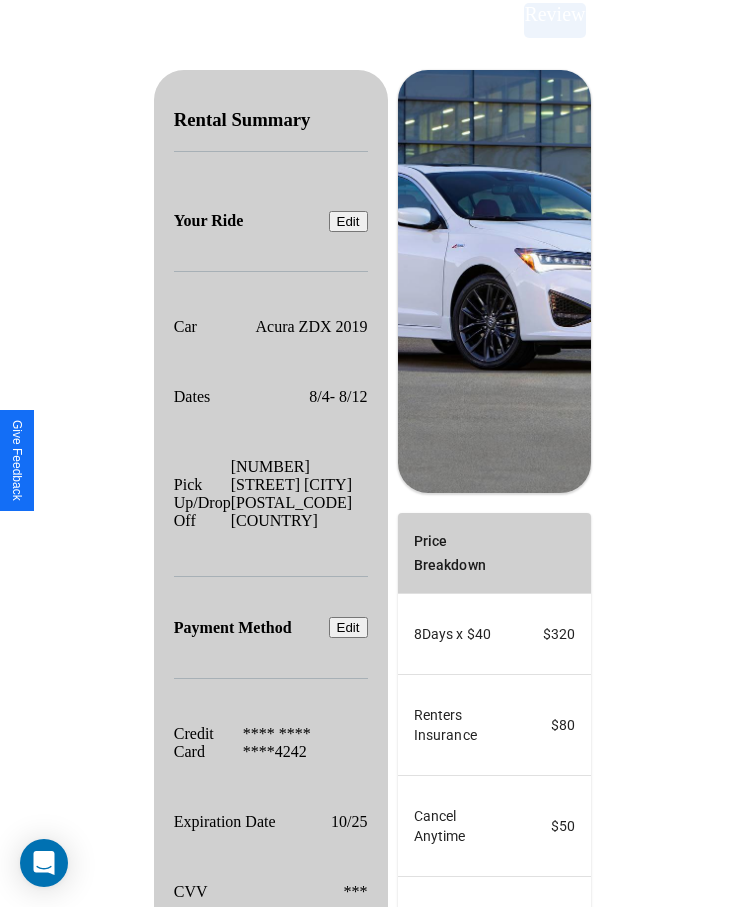 click on "Confirm & Submit" at bounding box center (531, 1156) 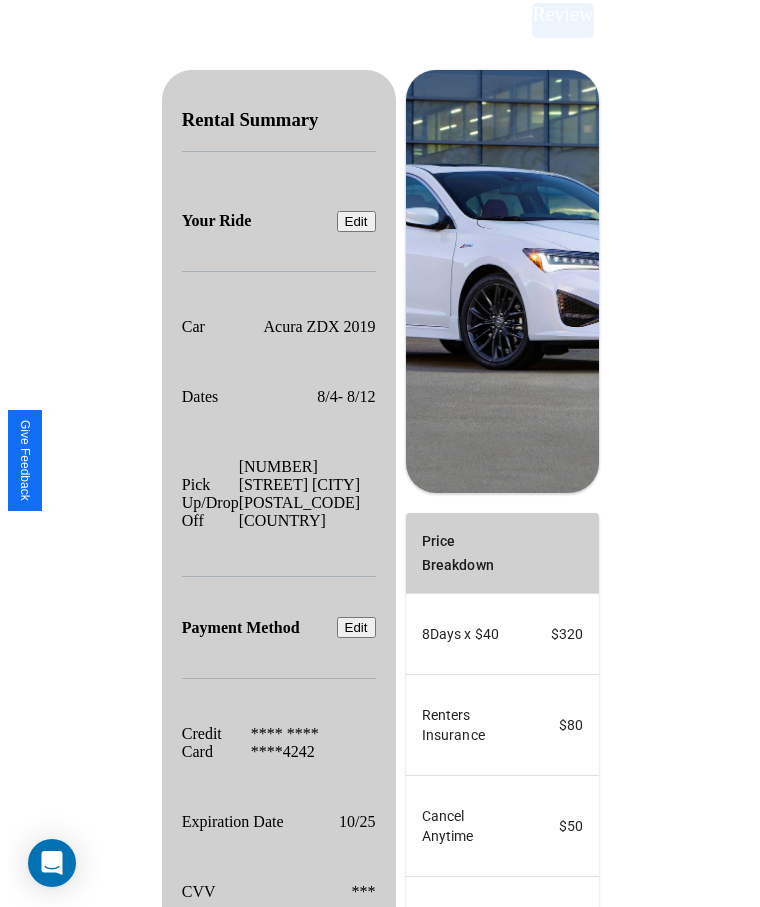 scroll, scrollTop: 0, scrollLeft: 0, axis: both 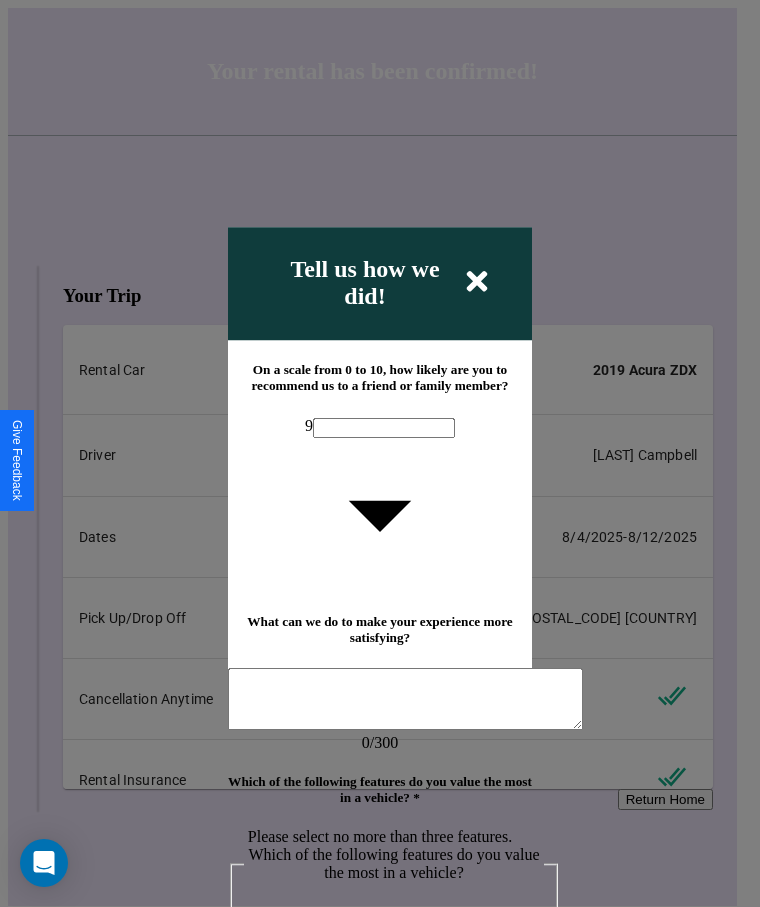 click on "9" at bounding box center (380, 427) 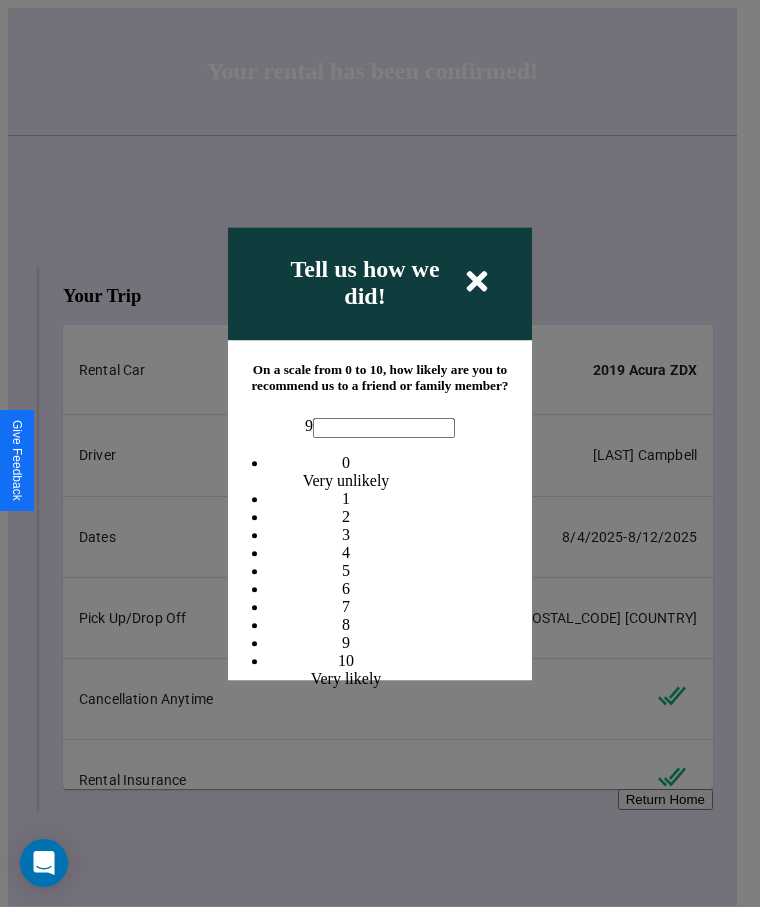 click on "10" at bounding box center (346, 660) 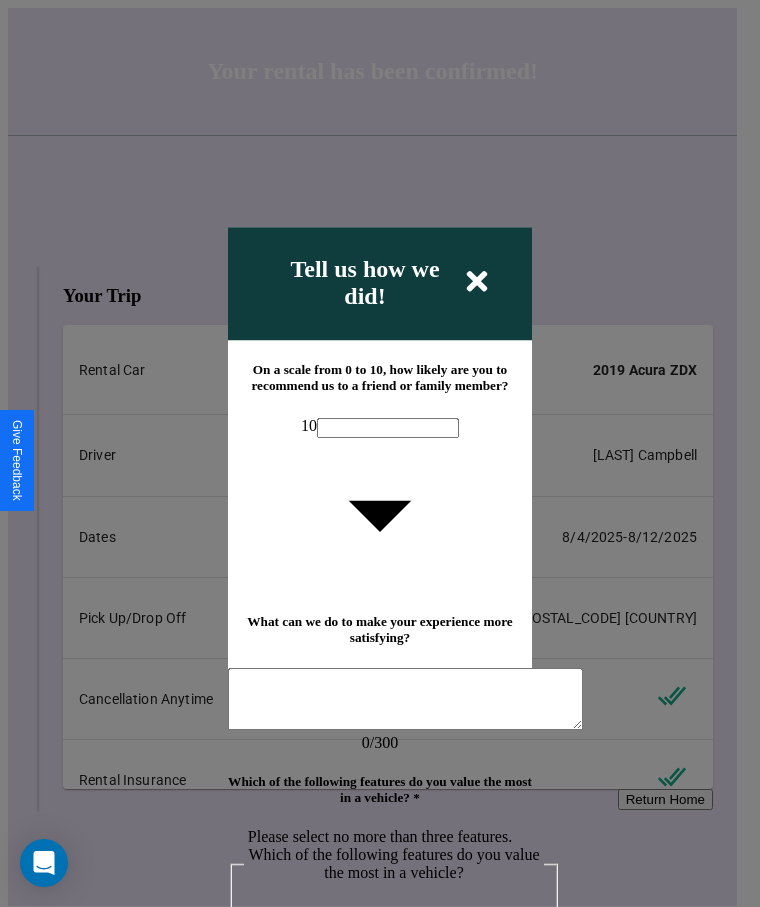 click at bounding box center (405, 699) 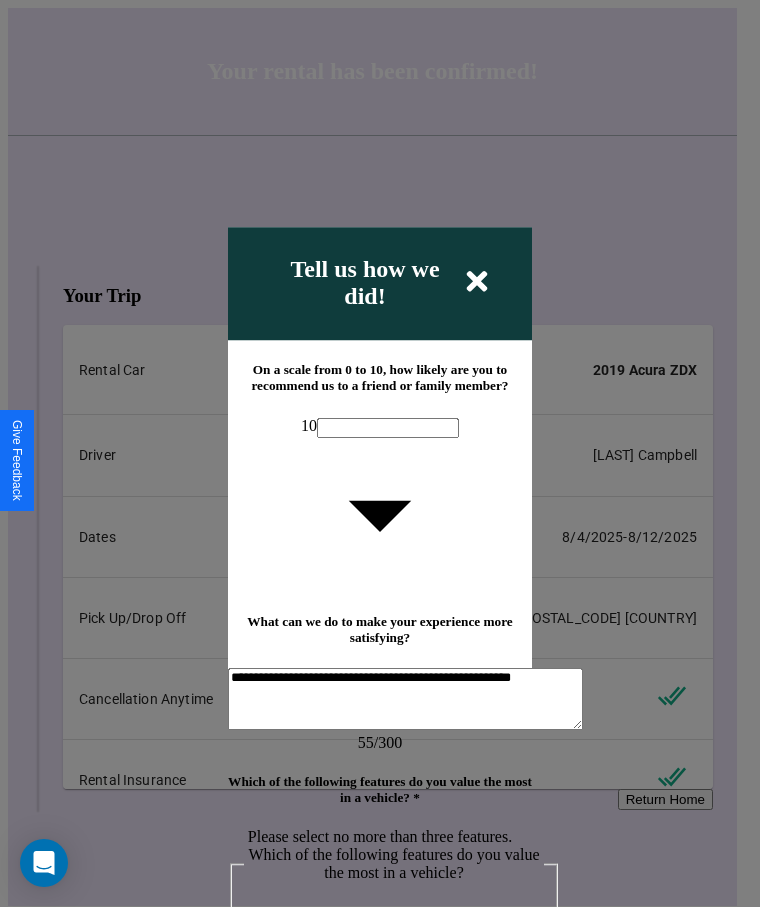 scroll, scrollTop: 6, scrollLeft: 0, axis: vertical 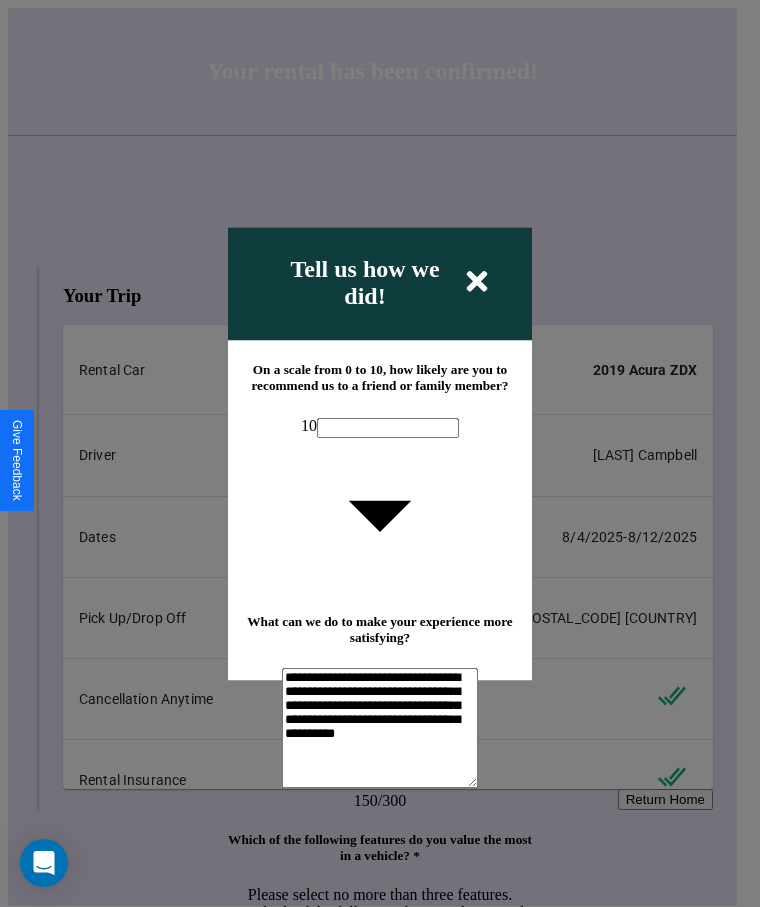 type on "**********" 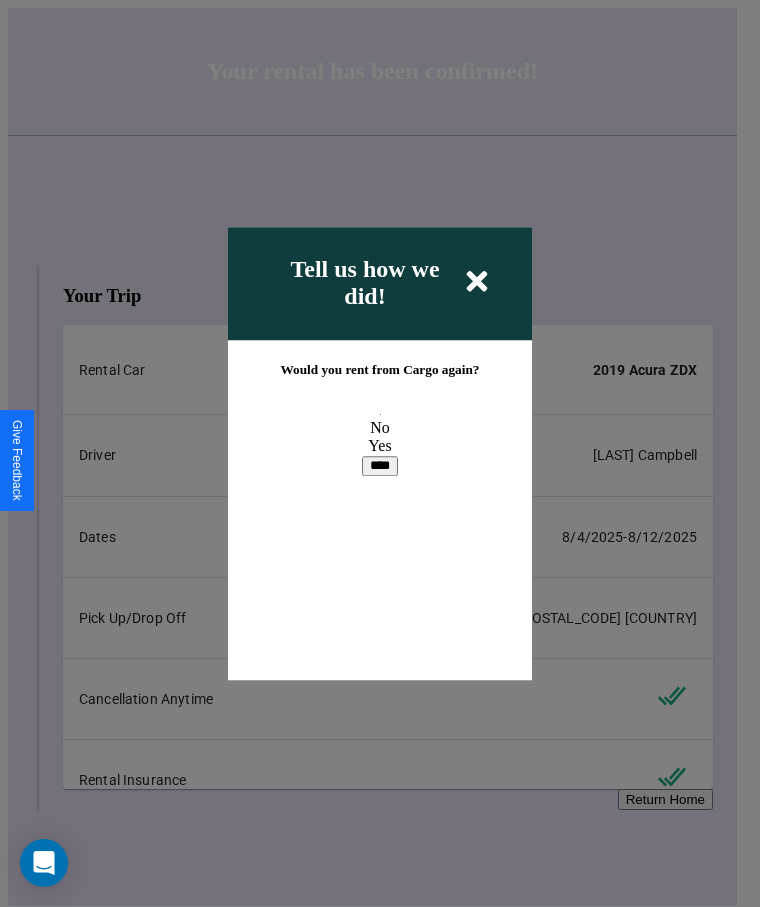 click on "Yes" at bounding box center [380, 427] 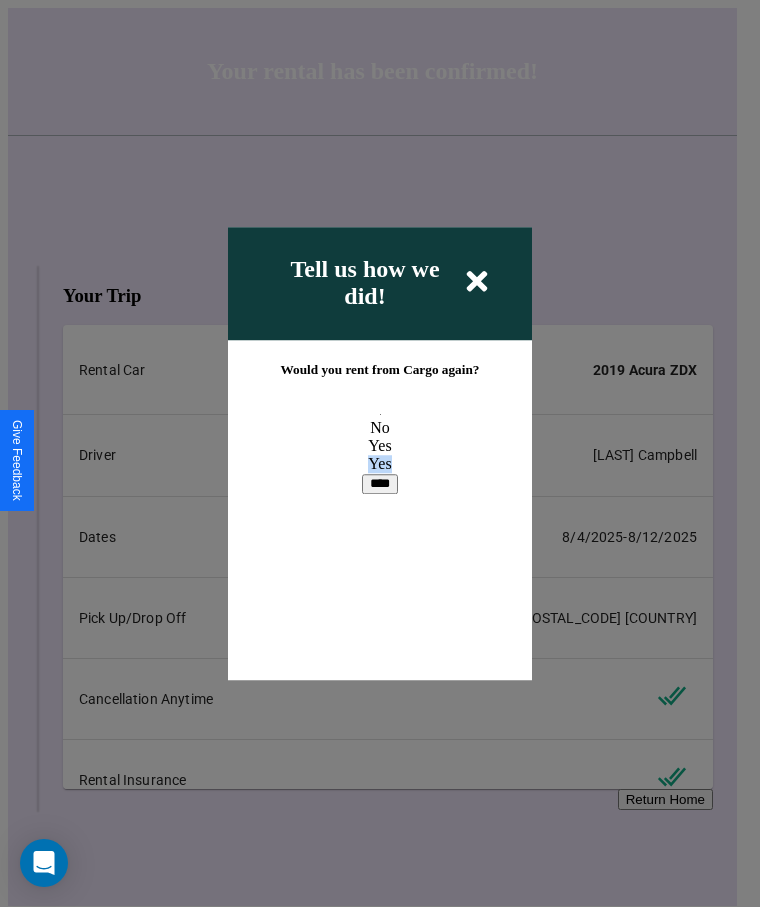 click on "****" at bounding box center (380, 484) 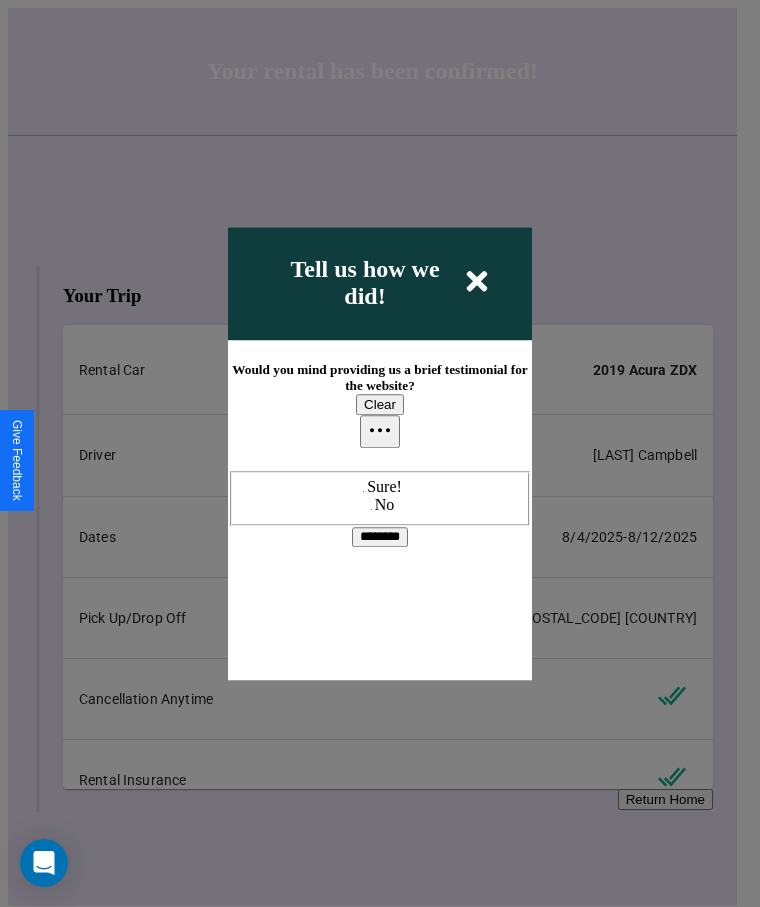 click at bounding box center [367, 487] 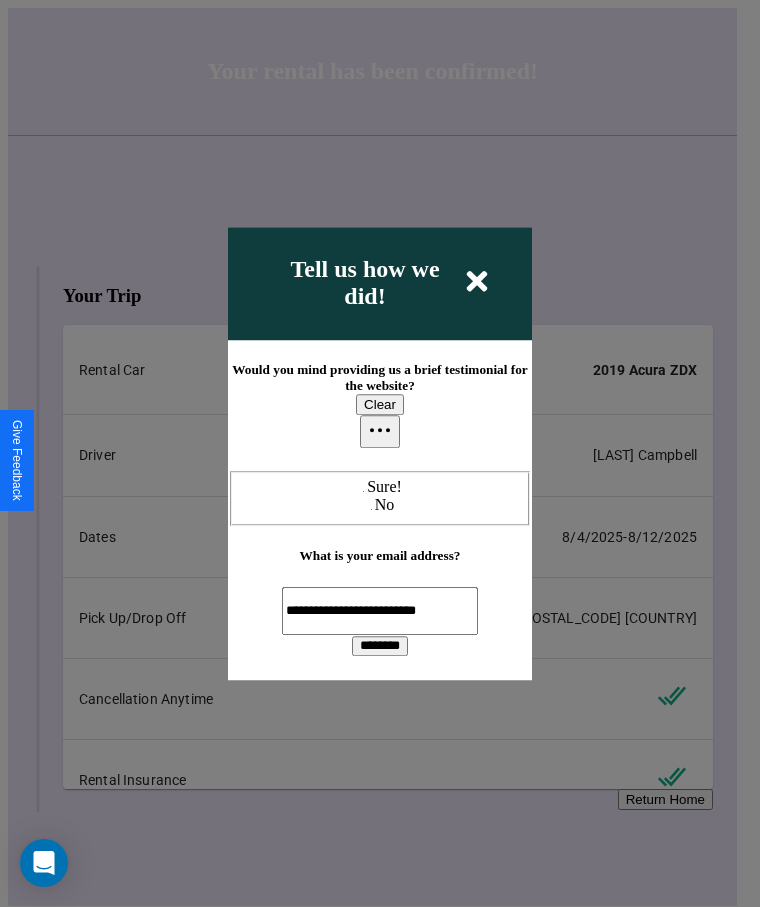 scroll, scrollTop: 0, scrollLeft: 47, axis: horizontal 